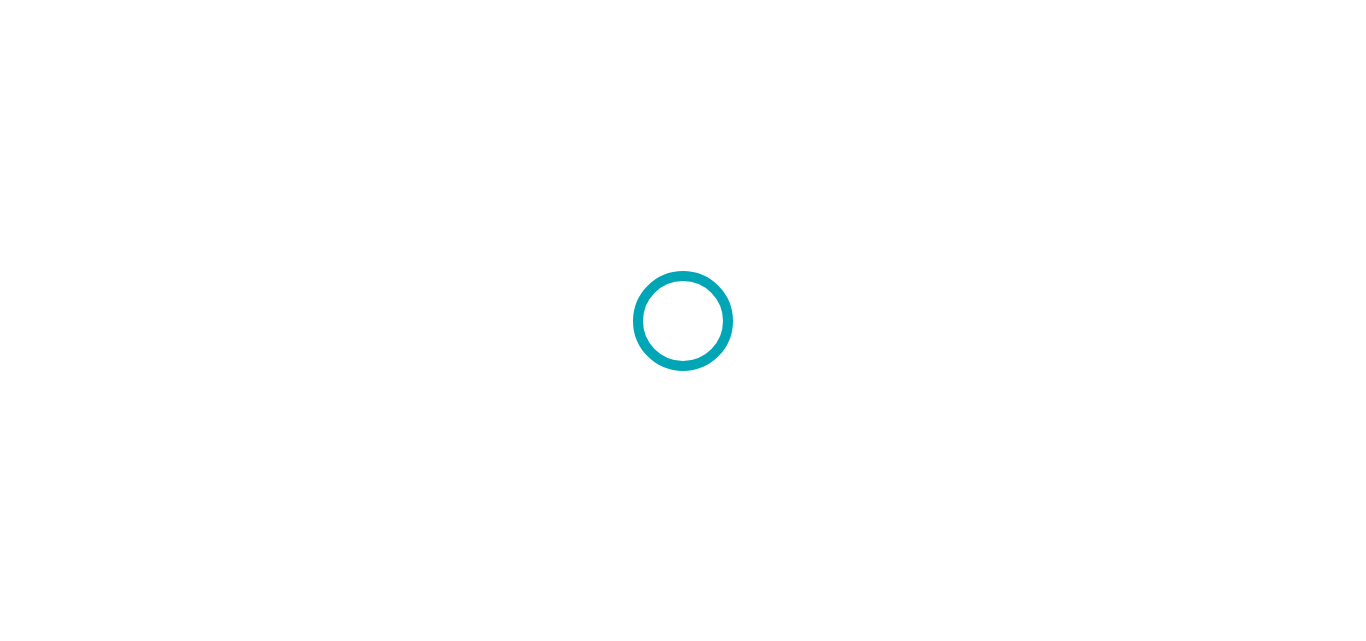 scroll, scrollTop: 0, scrollLeft: 0, axis: both 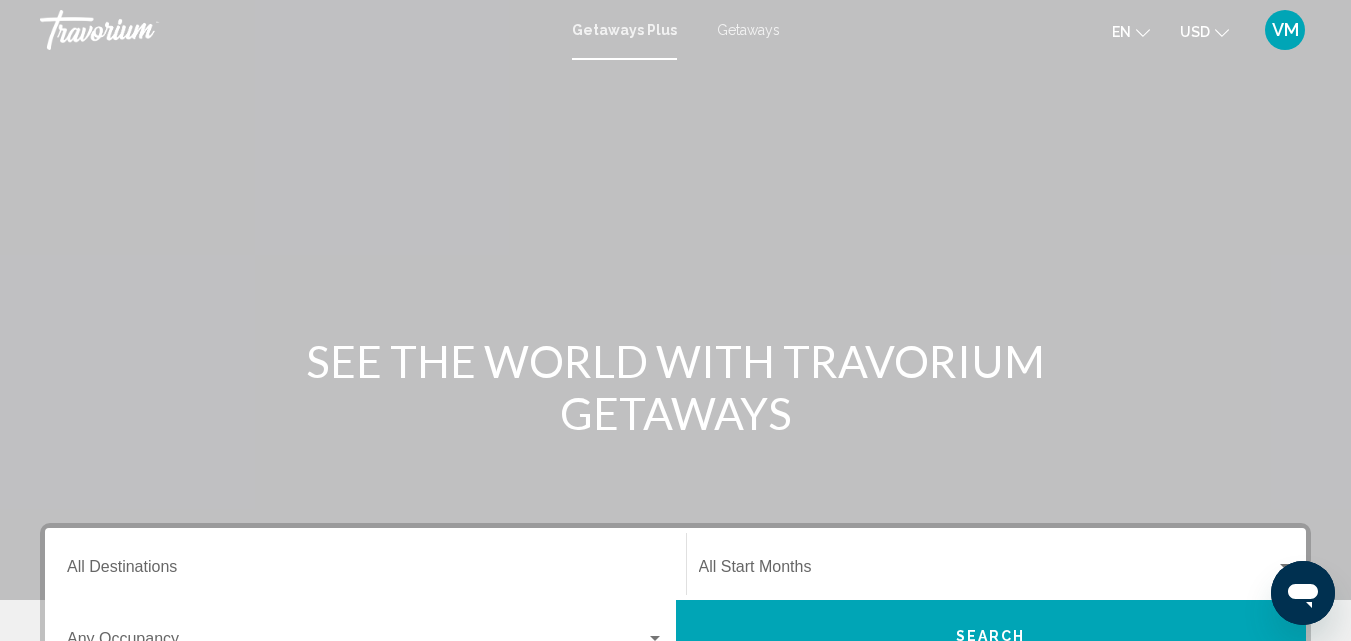 click on "USD" 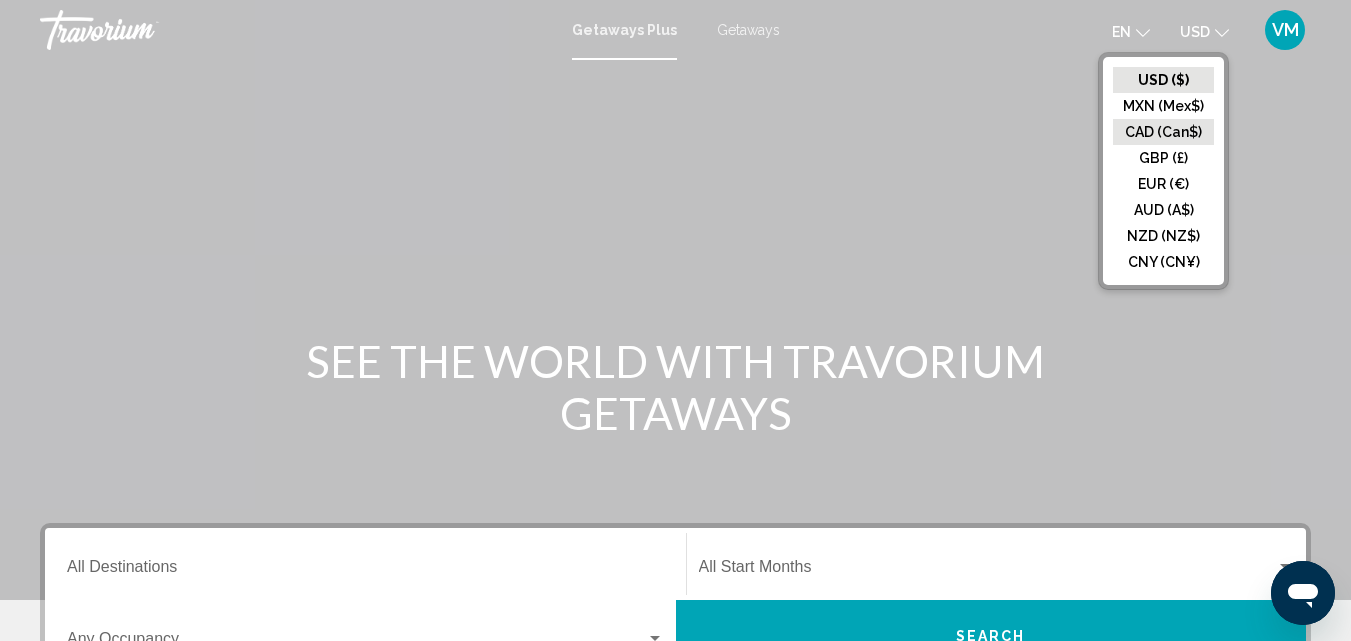 click on "CAD (Can$)" 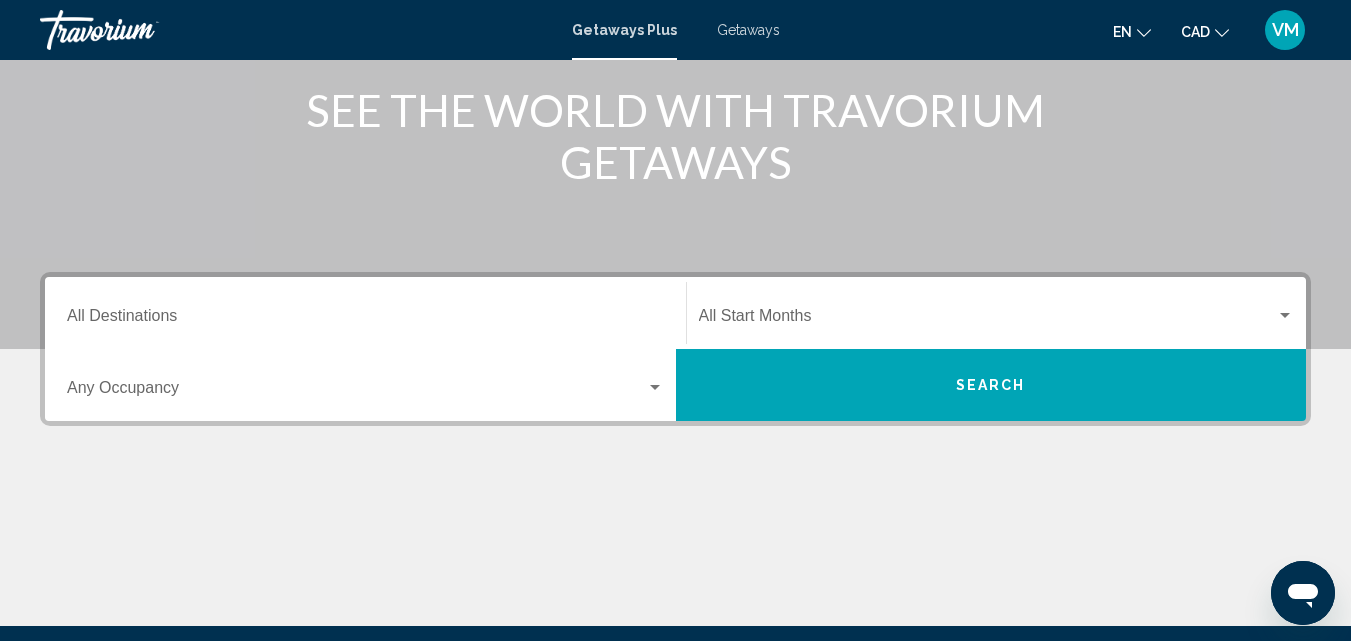 scroll, scrollTop: 300, scrollLeft: 0, axis: vertical 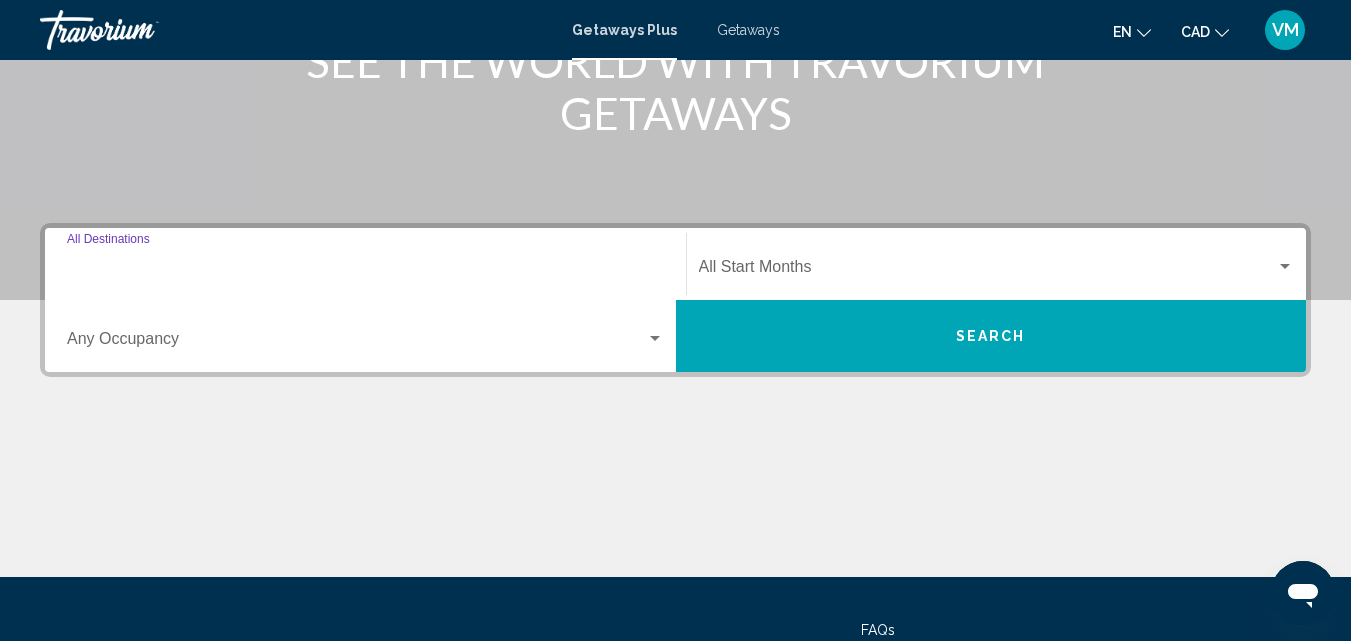 click on "Destination All Destinations" at bounding box center [365, 271] 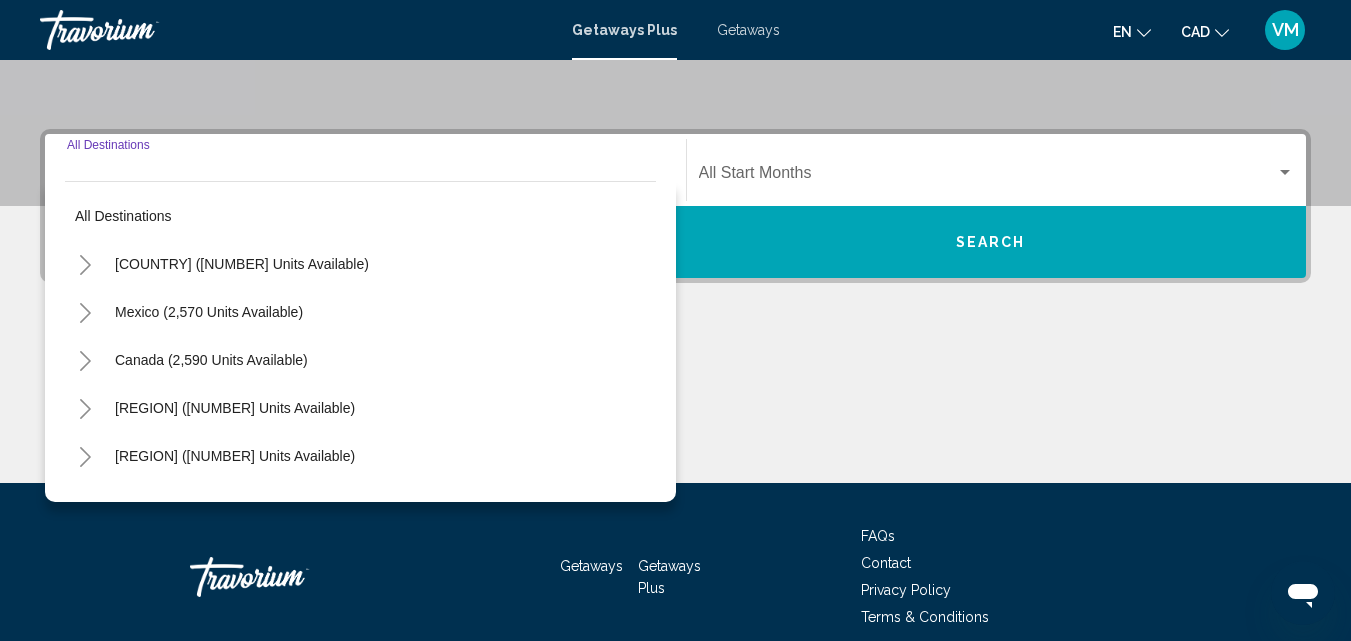 scroll, scrollTop: 458, scrollLeft: 0, axis: vertical 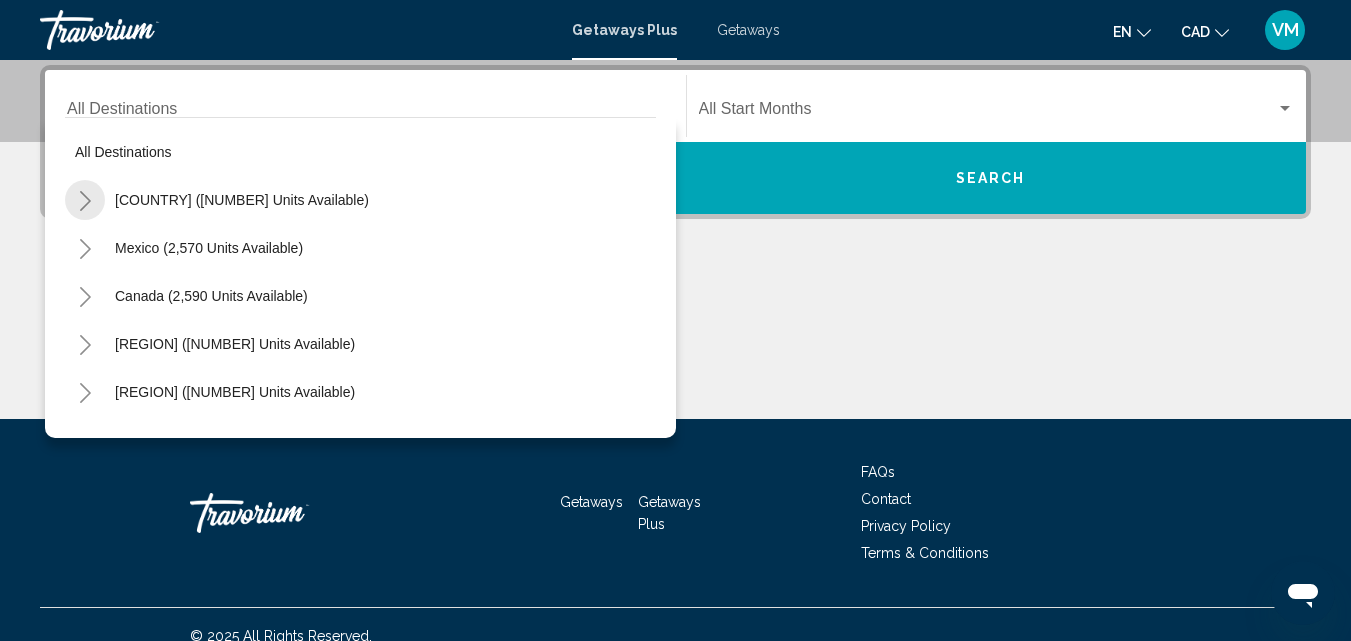 click 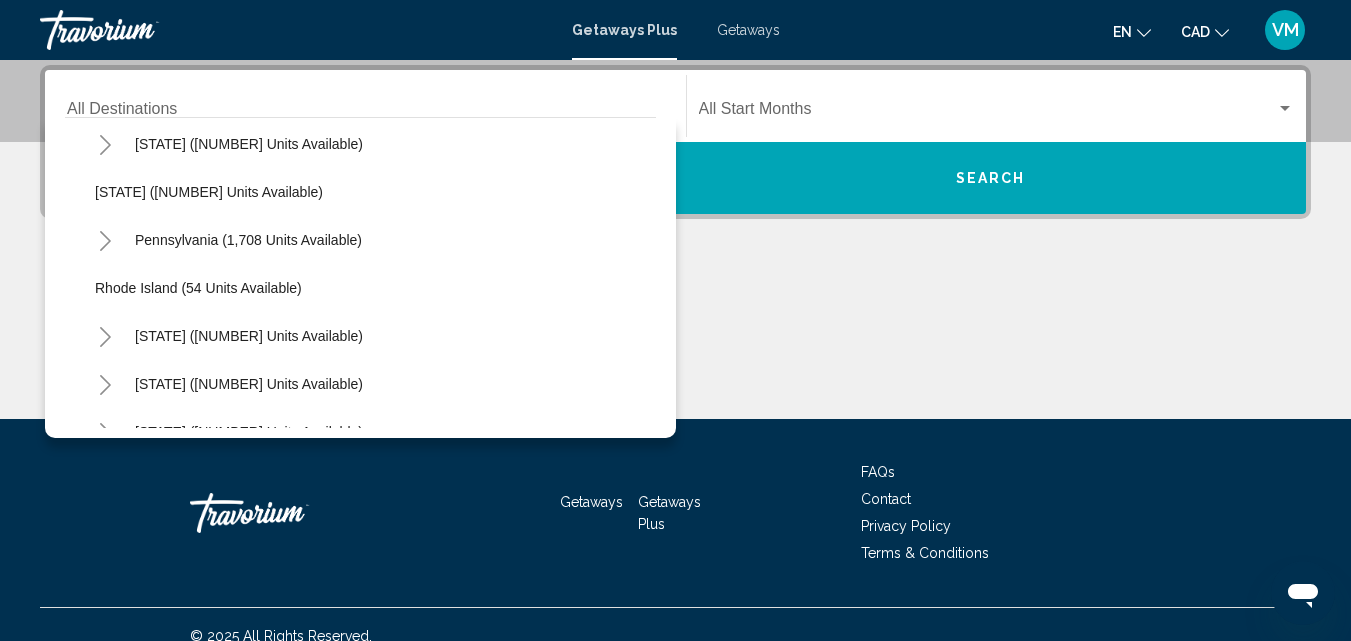 scroll, scrollTop: 1500, scrollLeft: 0, axis: vertical 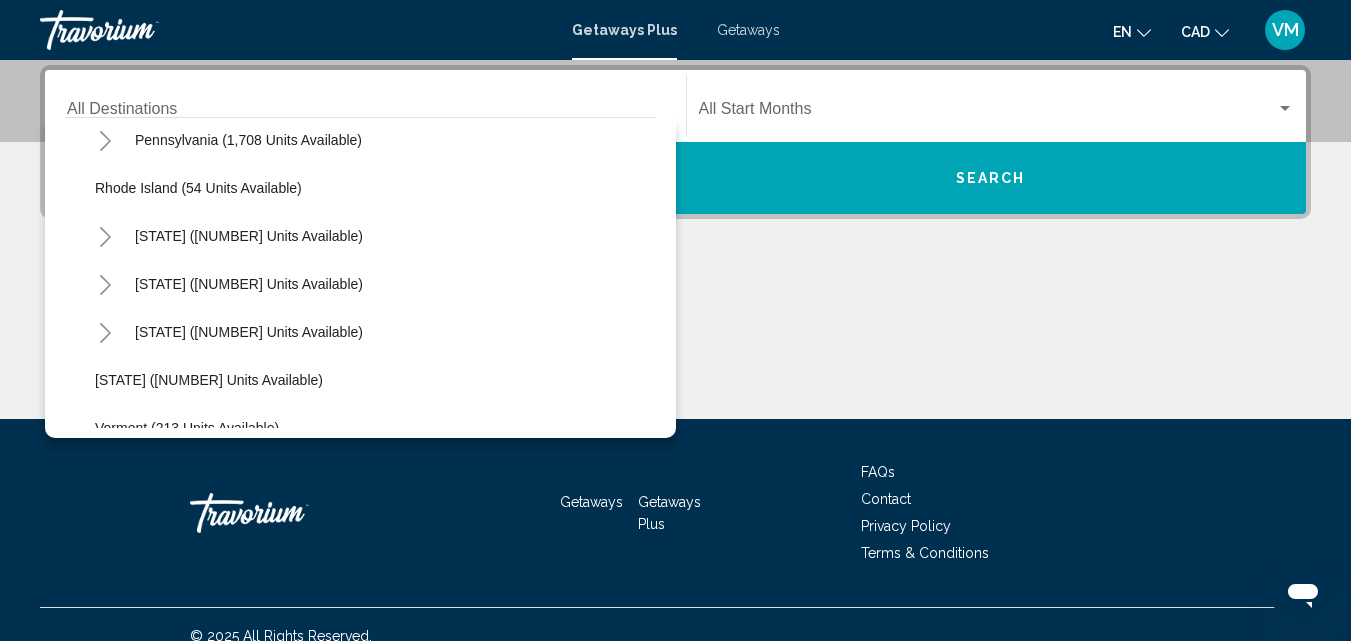 click 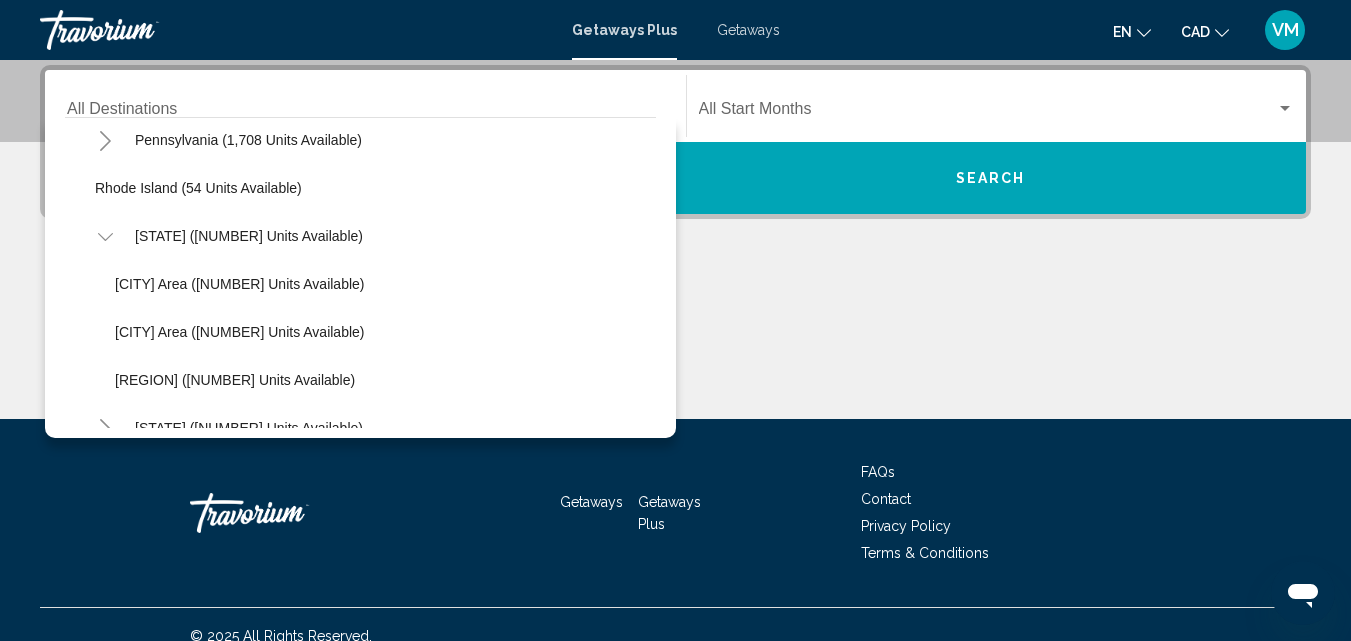 scroll, scrollTop: 1600, scrollLeft: 0, axis: vertical 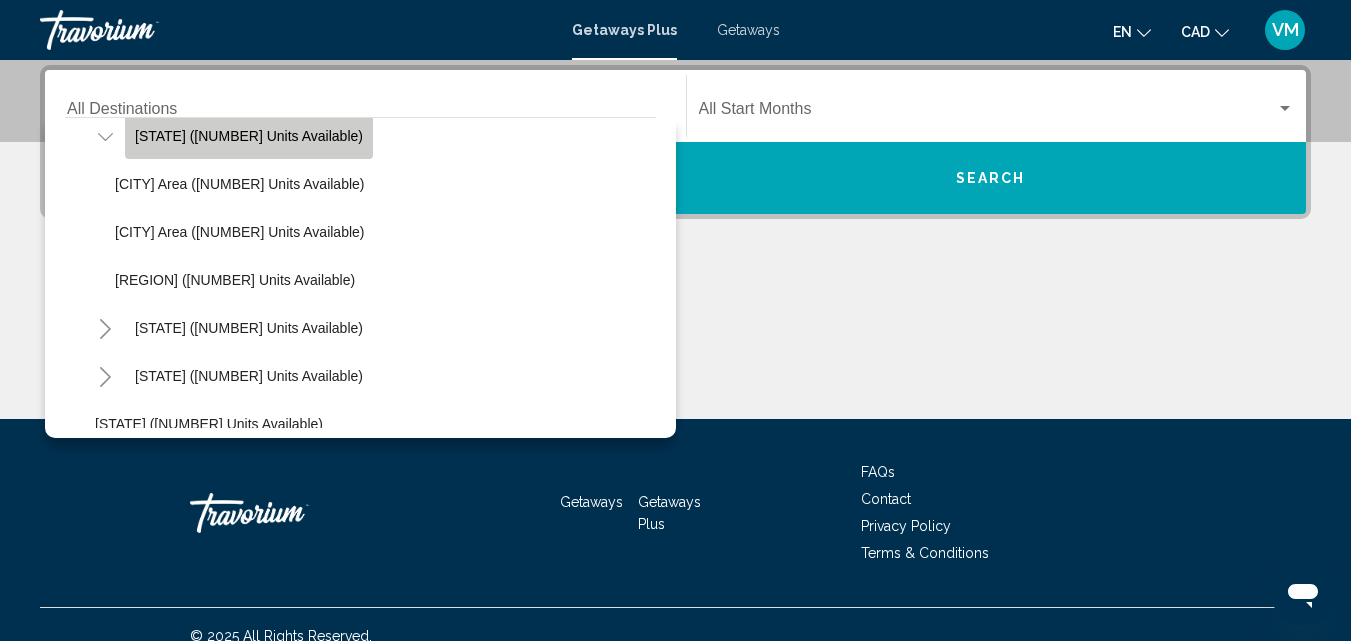 click on "South Carolina (2,031 units available)" 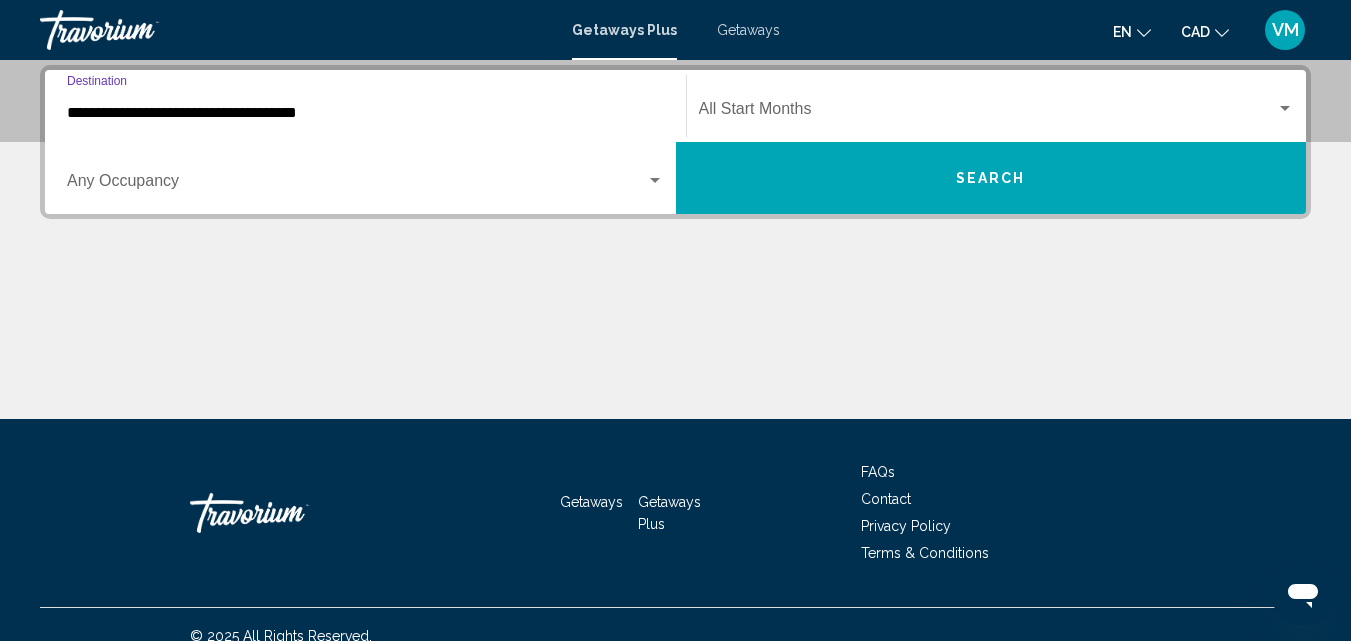 click at bounding box center [655, 181] 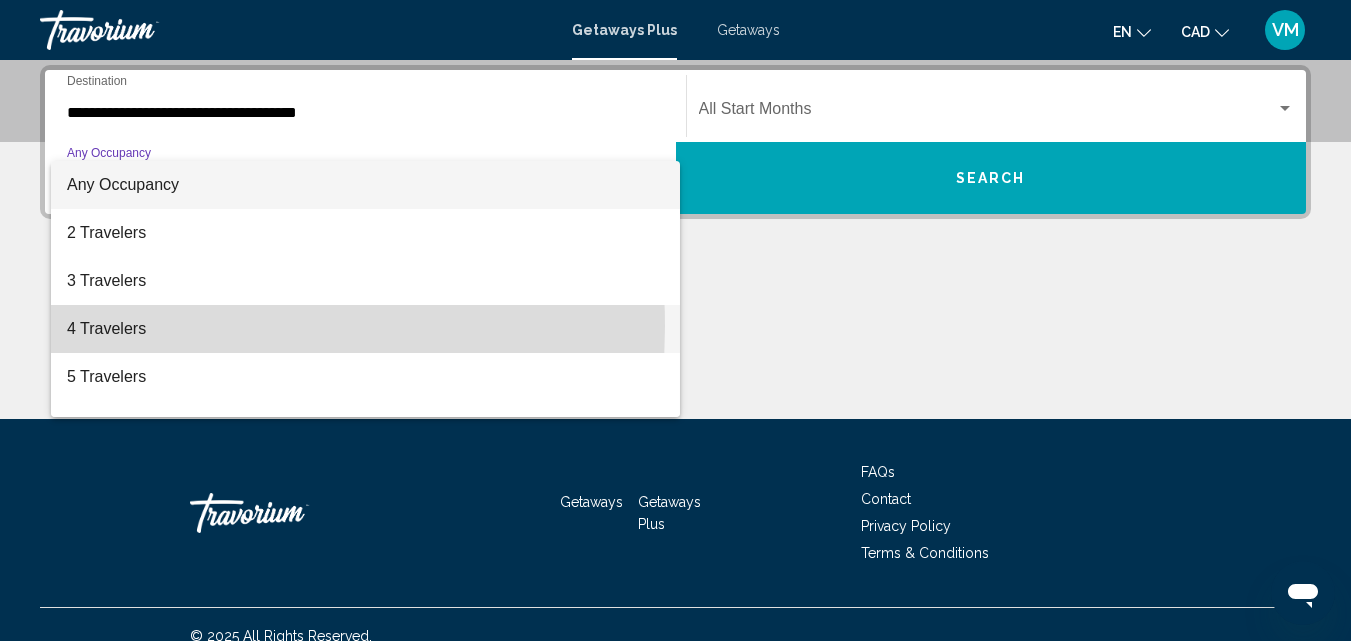 click on "4 Travelers" at bounding box center [365, 329] 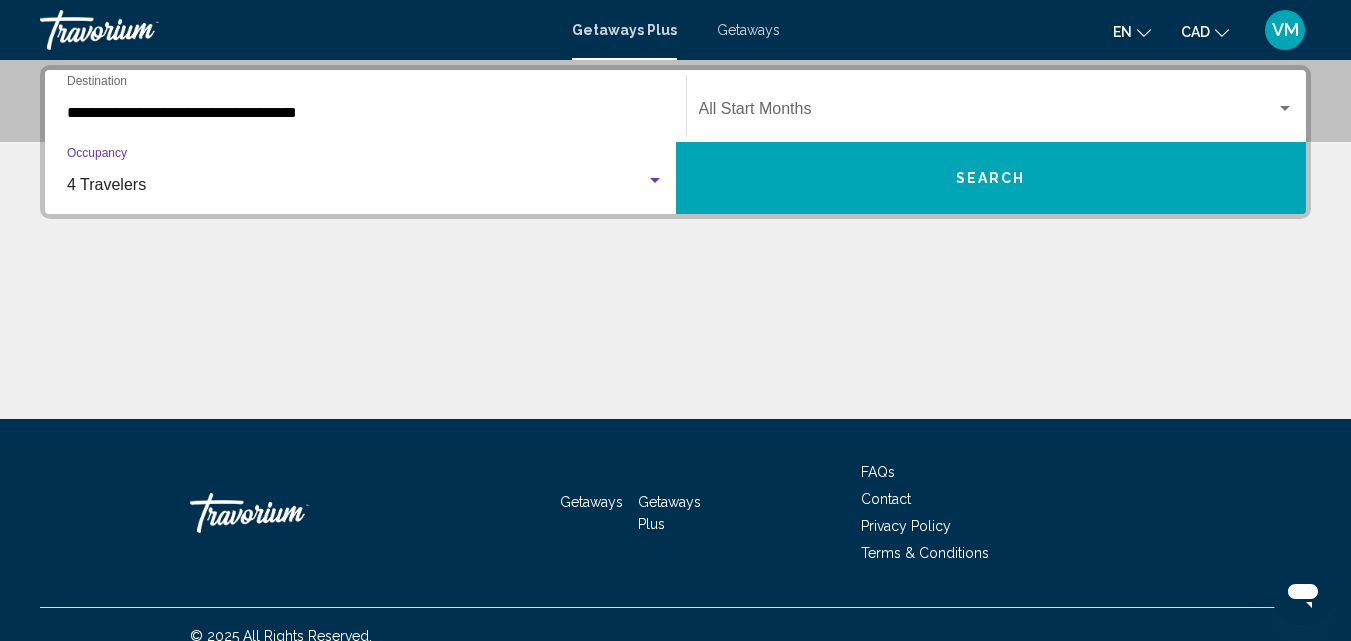 click on "Search" at bounding box center [991, 178] 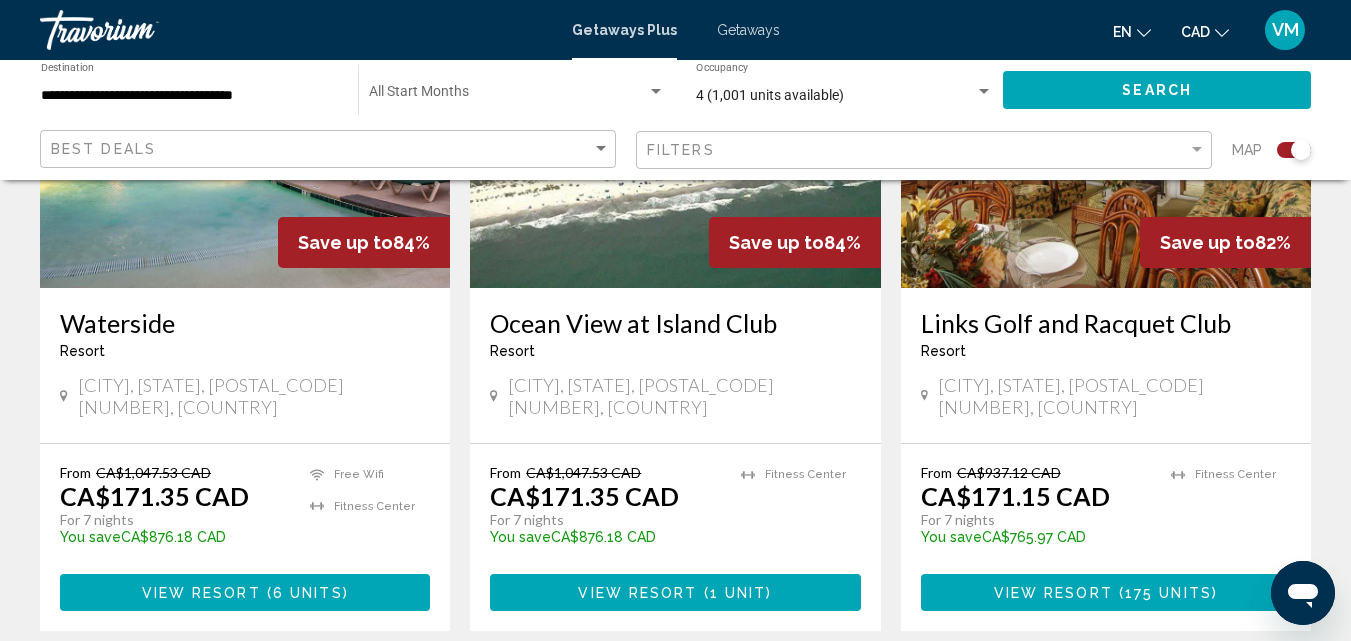 scroll, scrollTop: 2400, scrollLeft: 0, axis: vertical 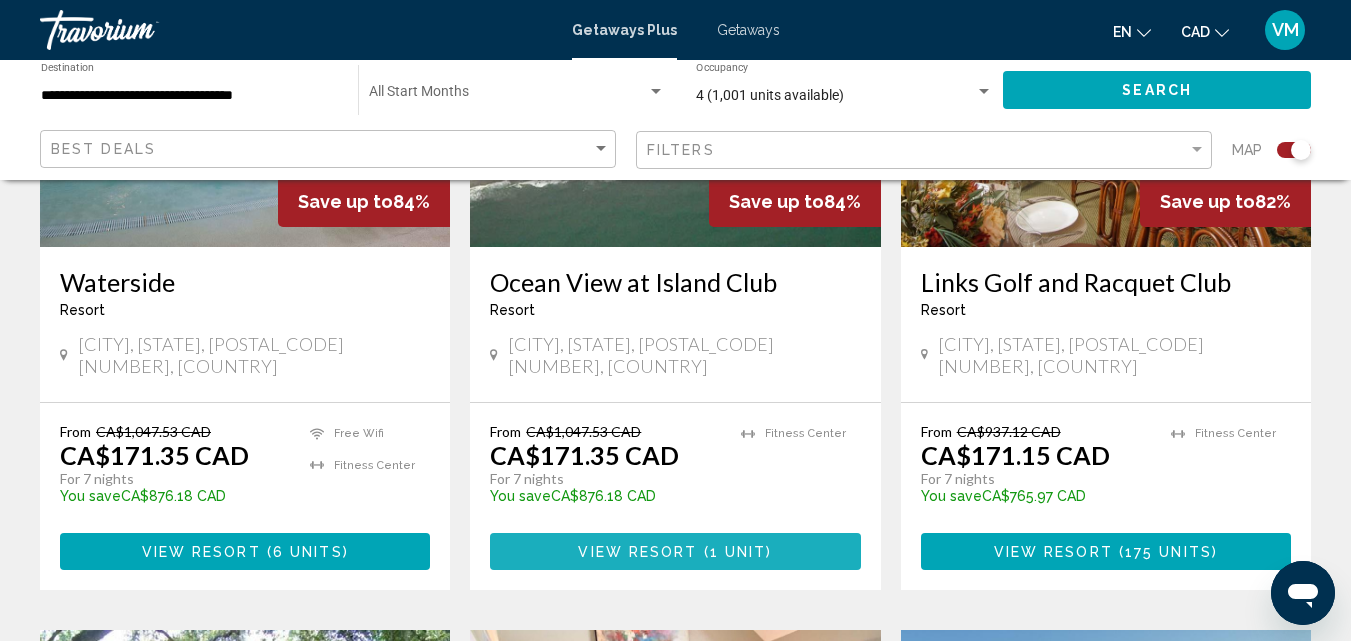 click on "1 unit" at bounding box center [738, 552] 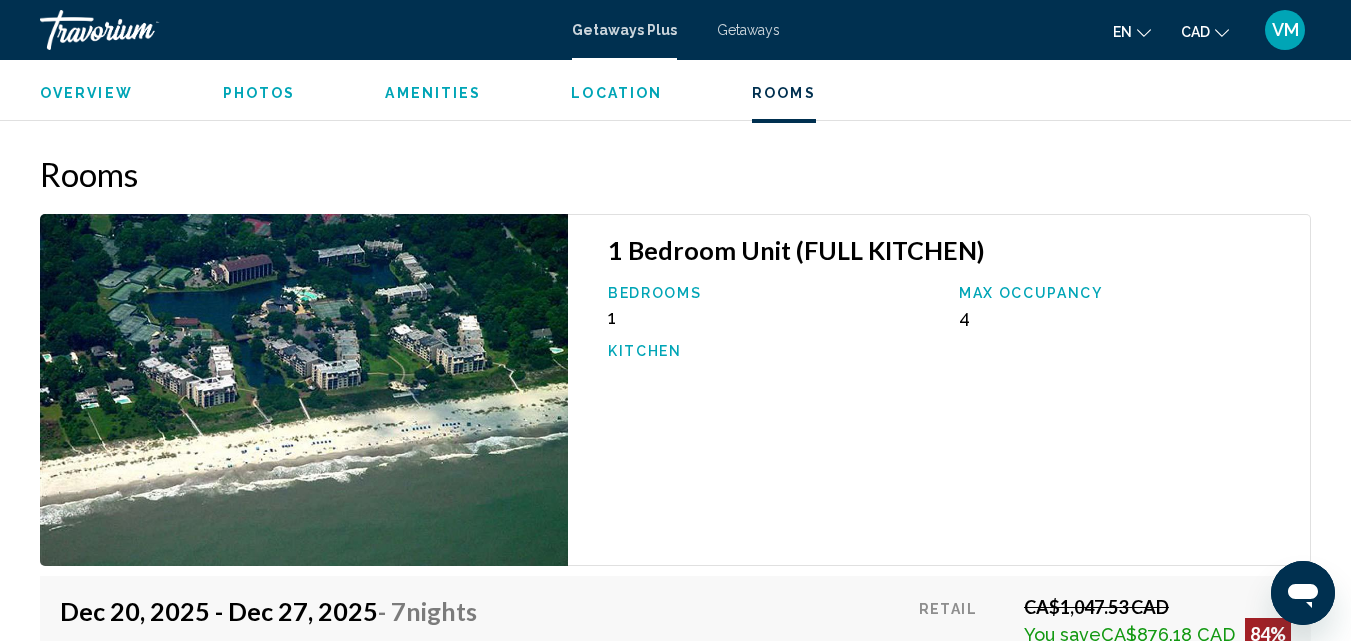 scroll, scrollTop: 3315, scrollLeft: 0, axis: vertical 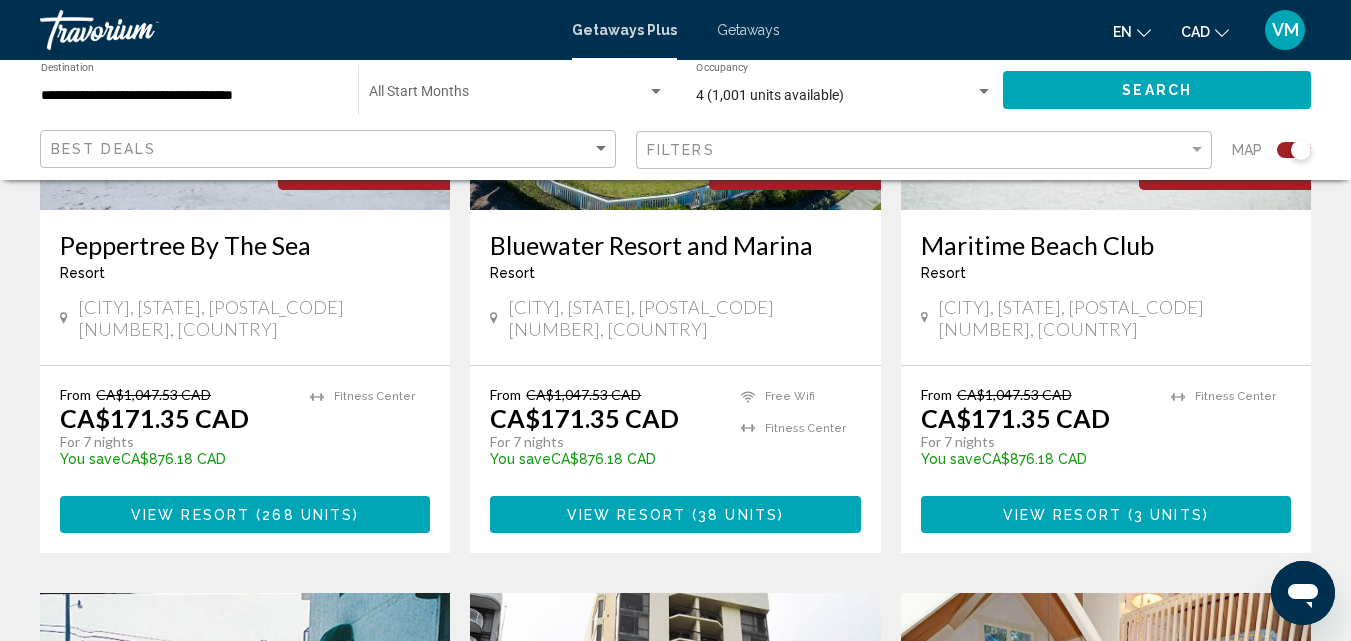 click on "View Resort    ( 268 units )" at bounding box center [245, 514] 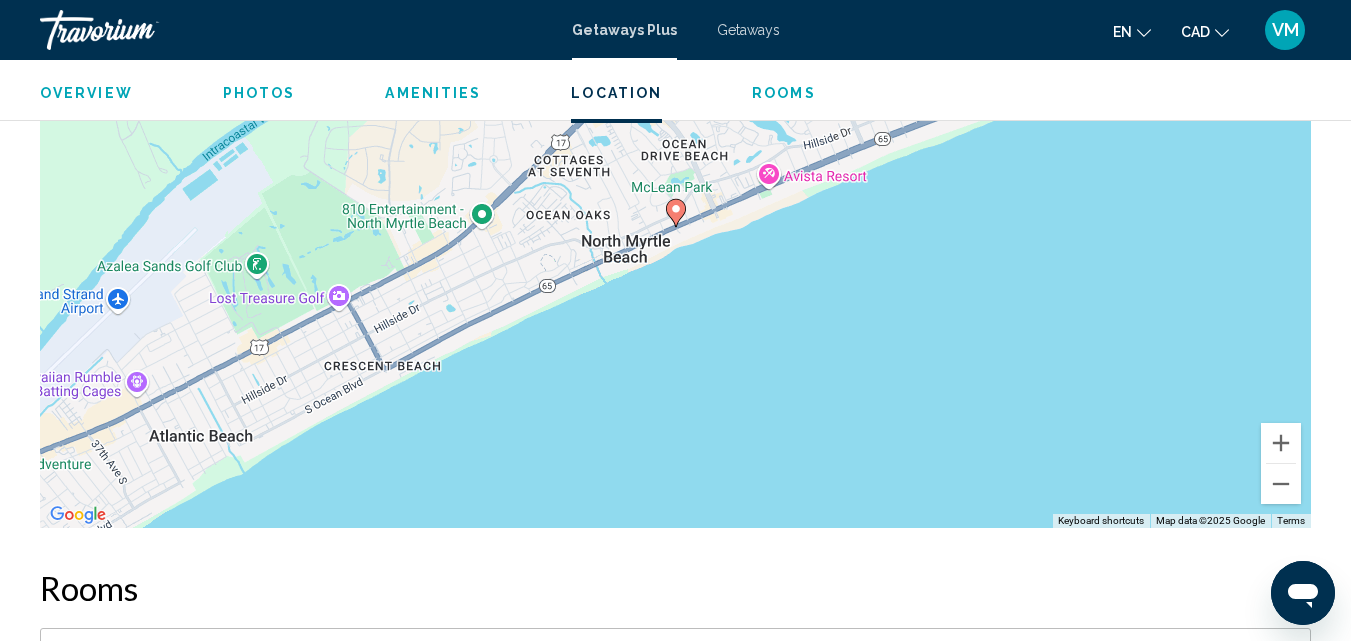 scroll, scrollTop: 2716, scrollLeft: 0, axis: vertical 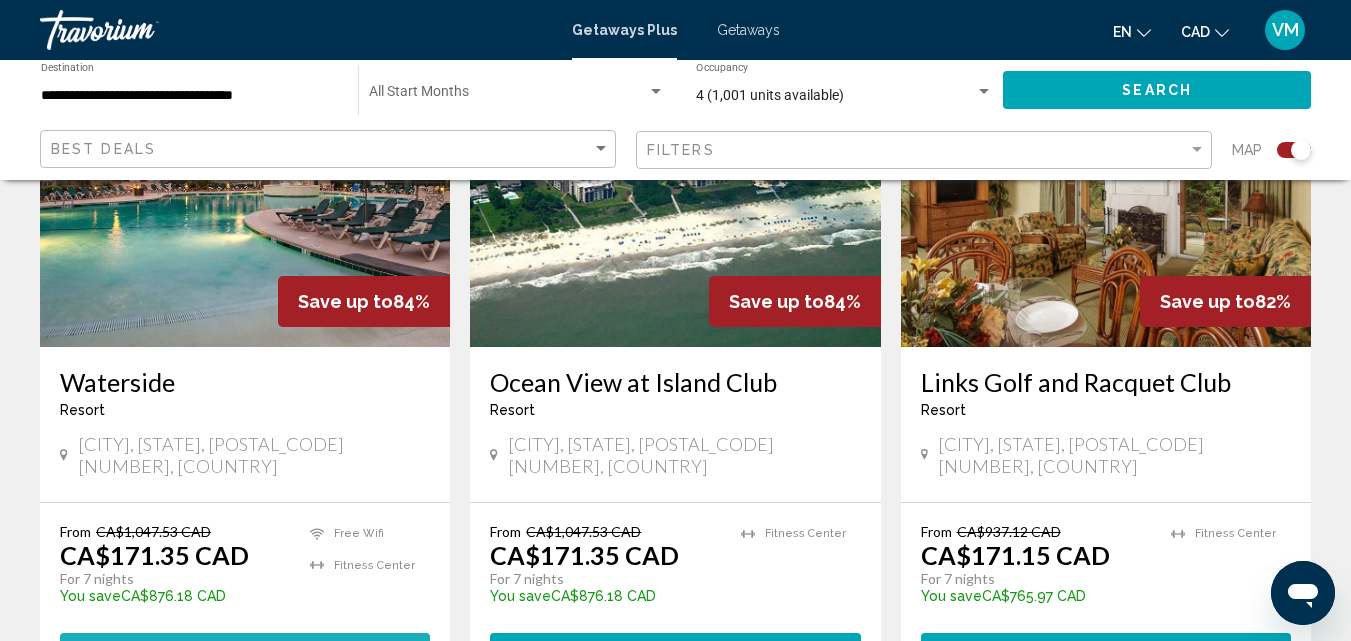 click on "6 units" at bounding box center [308, 652] 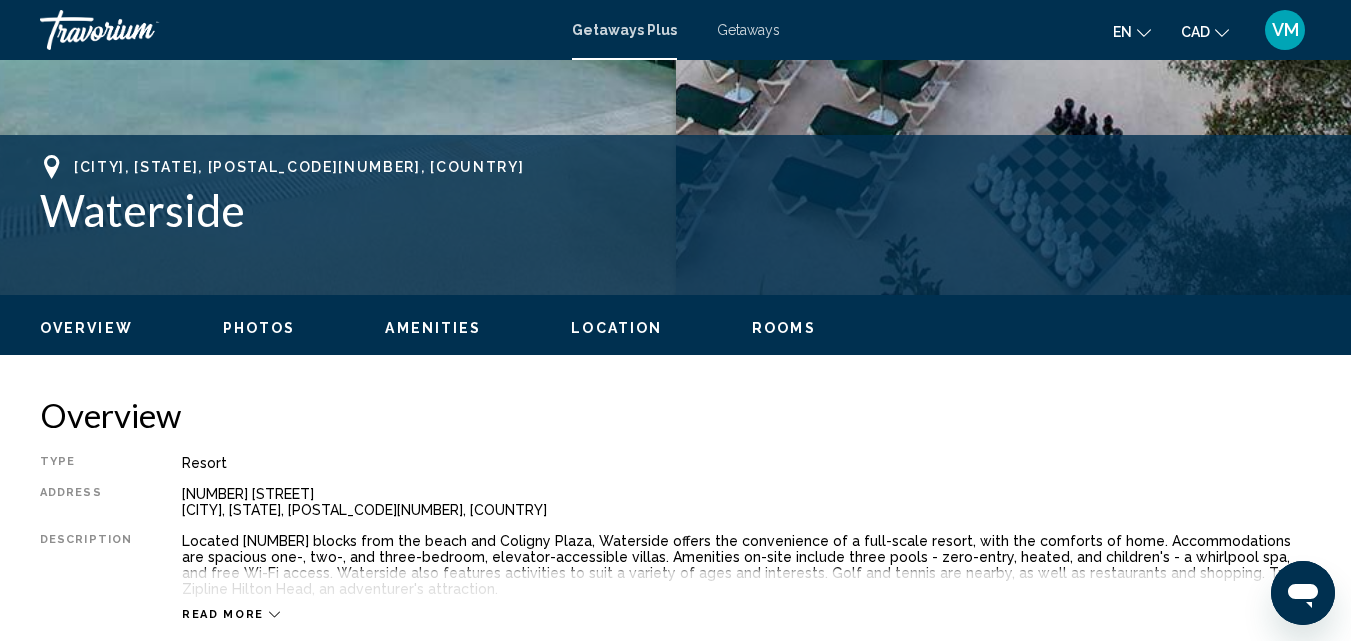 scroll, scrollTop: 15, scrollLeft: 0, axis: vertical 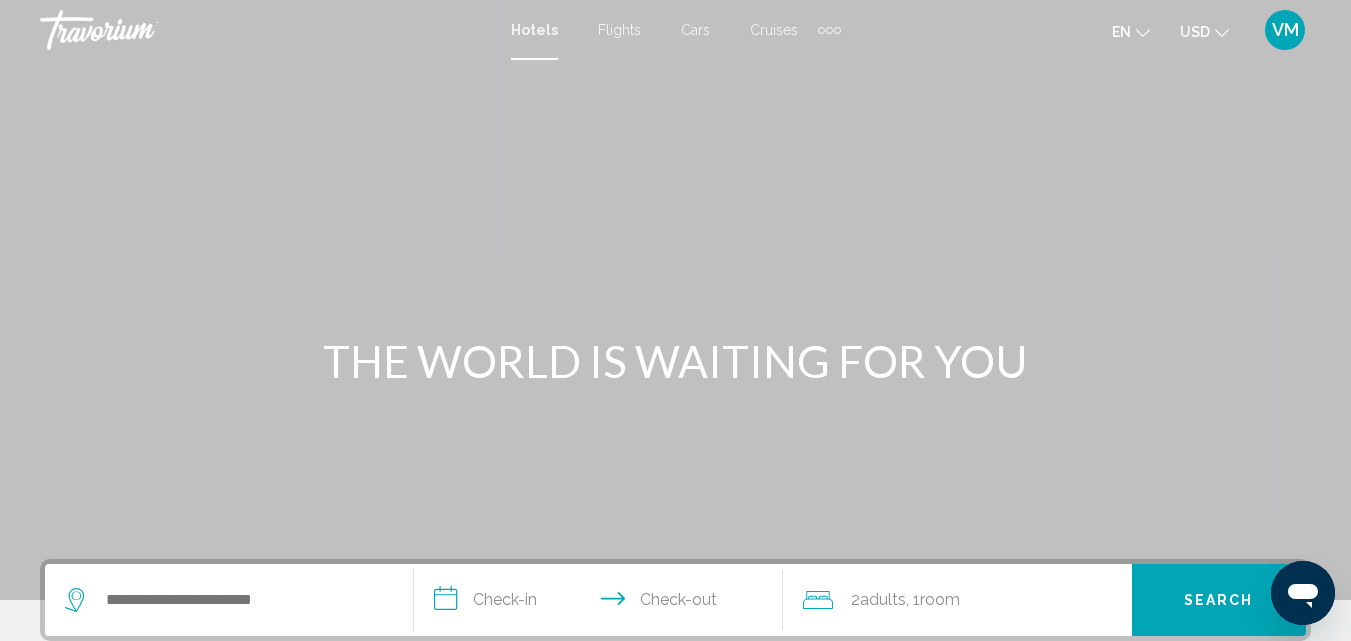 click on "USD
USD ($) MXN (Mex$) CAD (Can$) GBP (£) EUR (€) AUD (A$) NZD (NZ$) CNY (CN¥)" 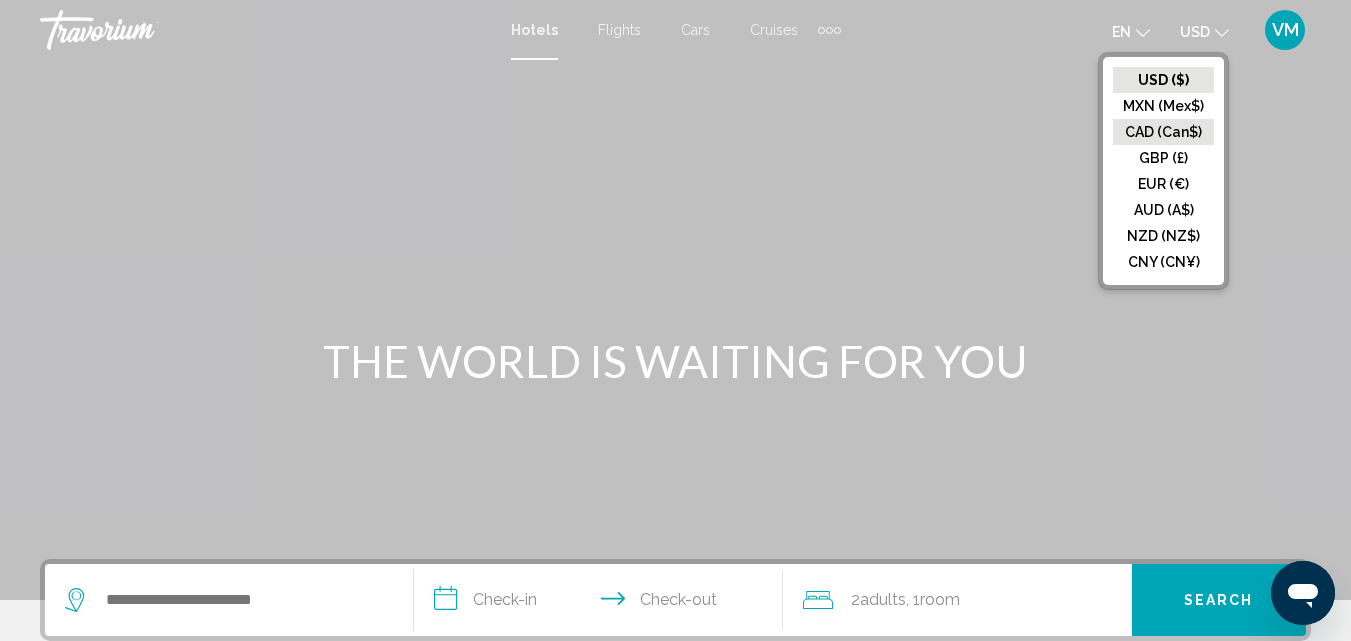 click on "CAD (Can$)" 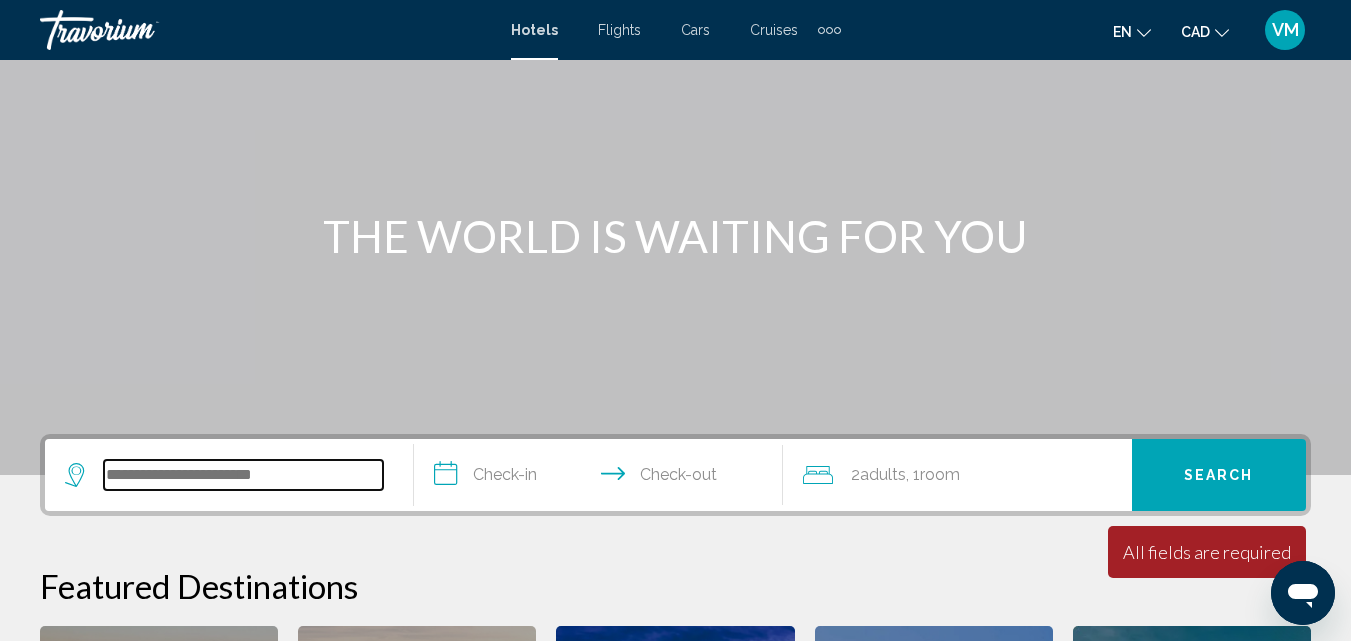 click at bounding box center [243, 475] 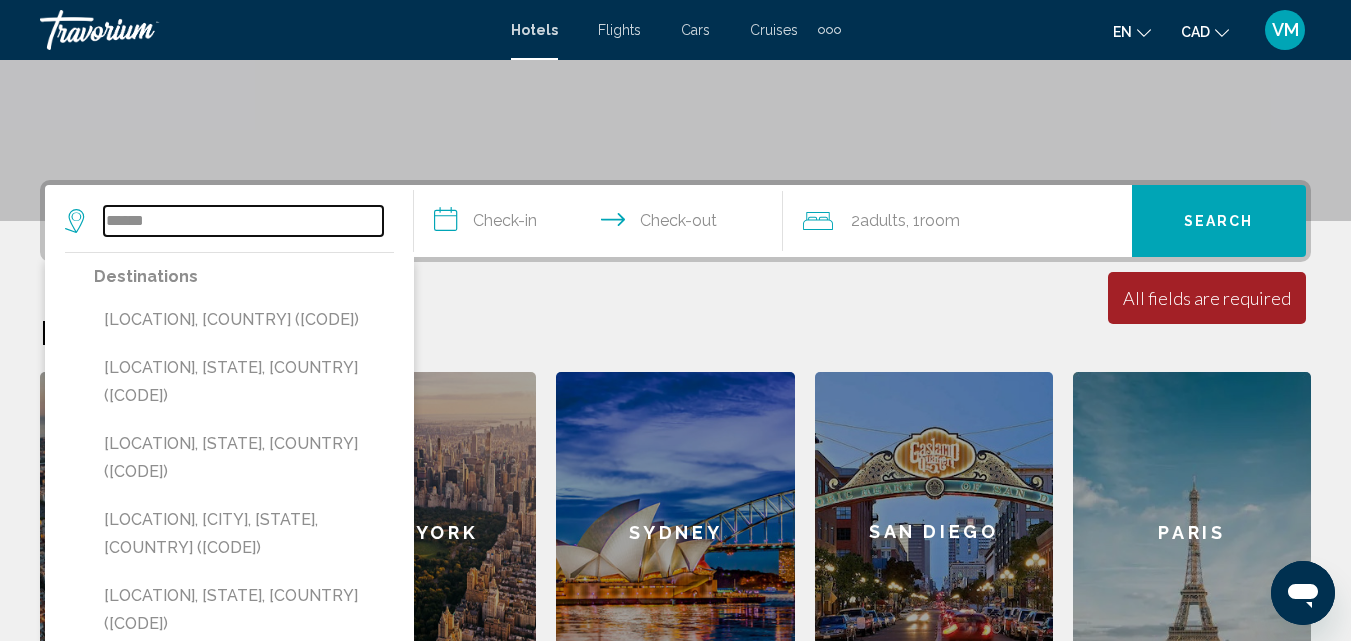 scroll, scrollTop: 425, scrollLeft: 0, axis: vertical 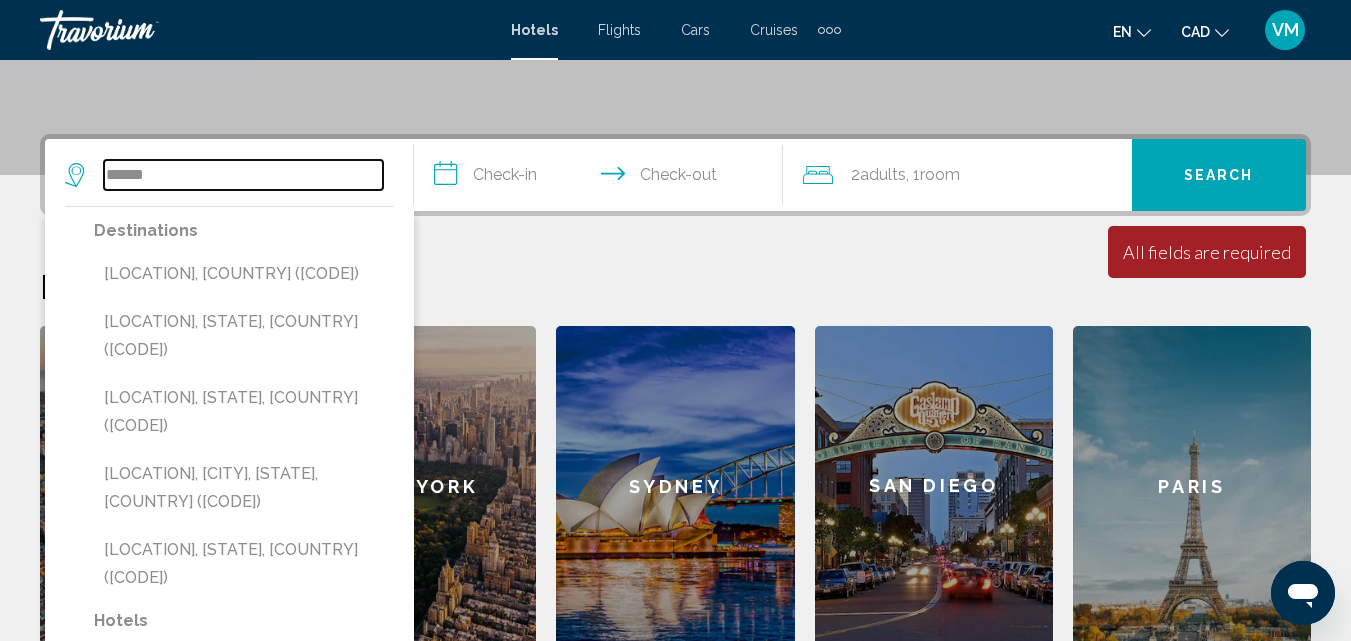 drag, startPoint x: 175, startPoint y: 177, endPoint x: 108, endPoint y: 187, distance: 67.74216 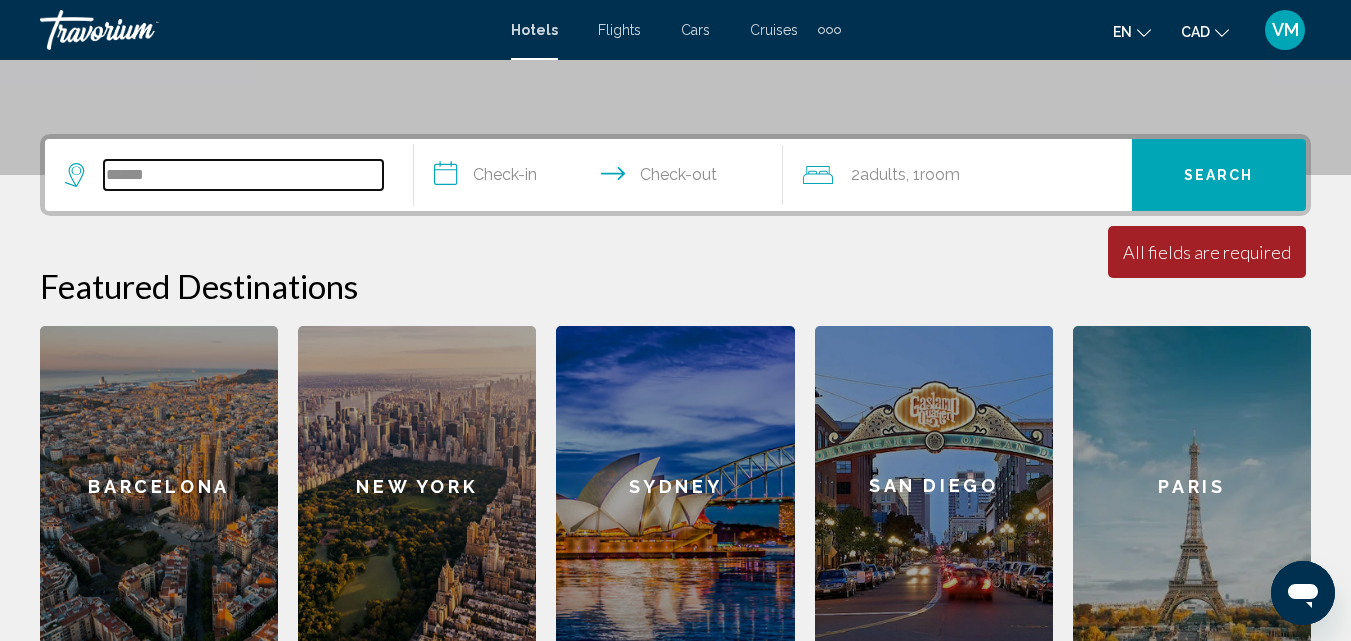 scroll, scrollTop: 494, scrollLeft: 0, axis: vertical 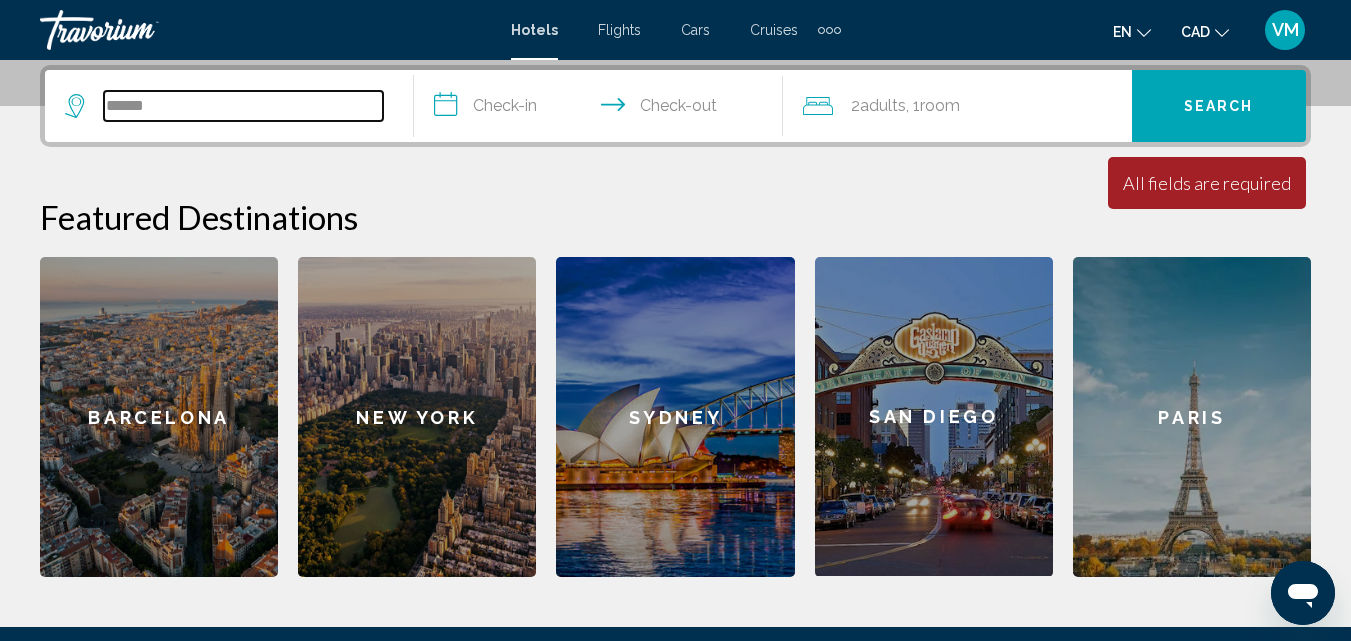 paste on "**********" 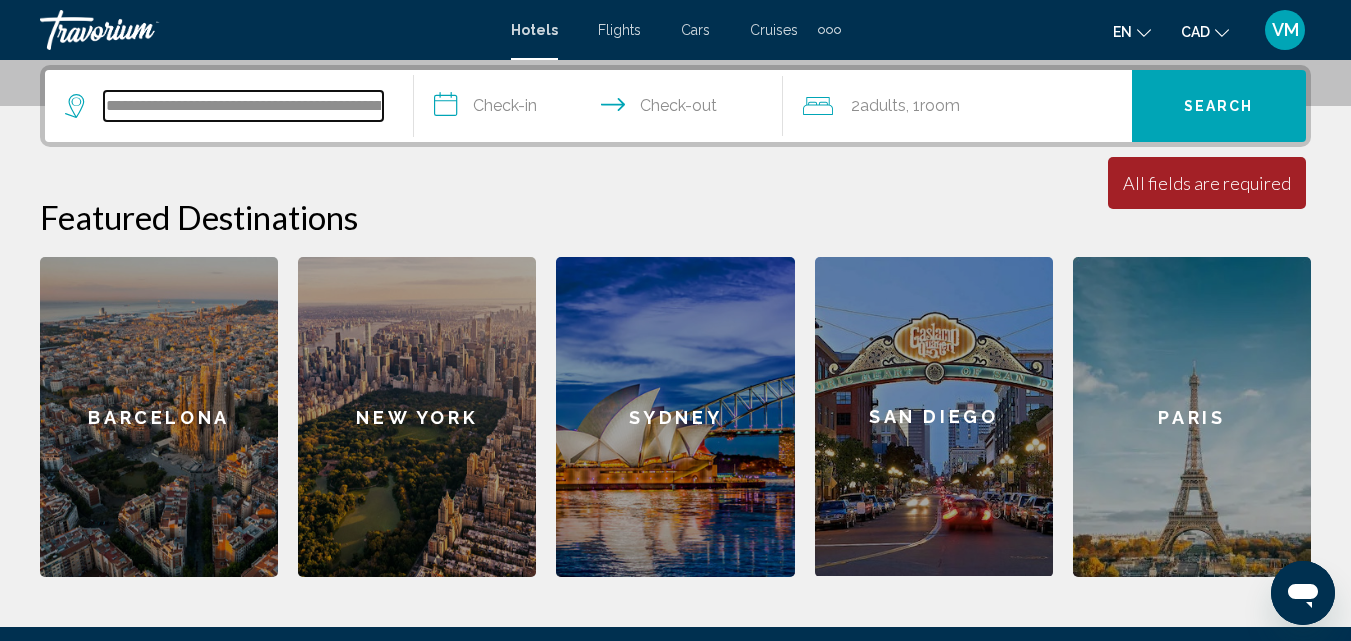 scroll, scrollTop: 0, scrollLeft: 128, axis: horizontal 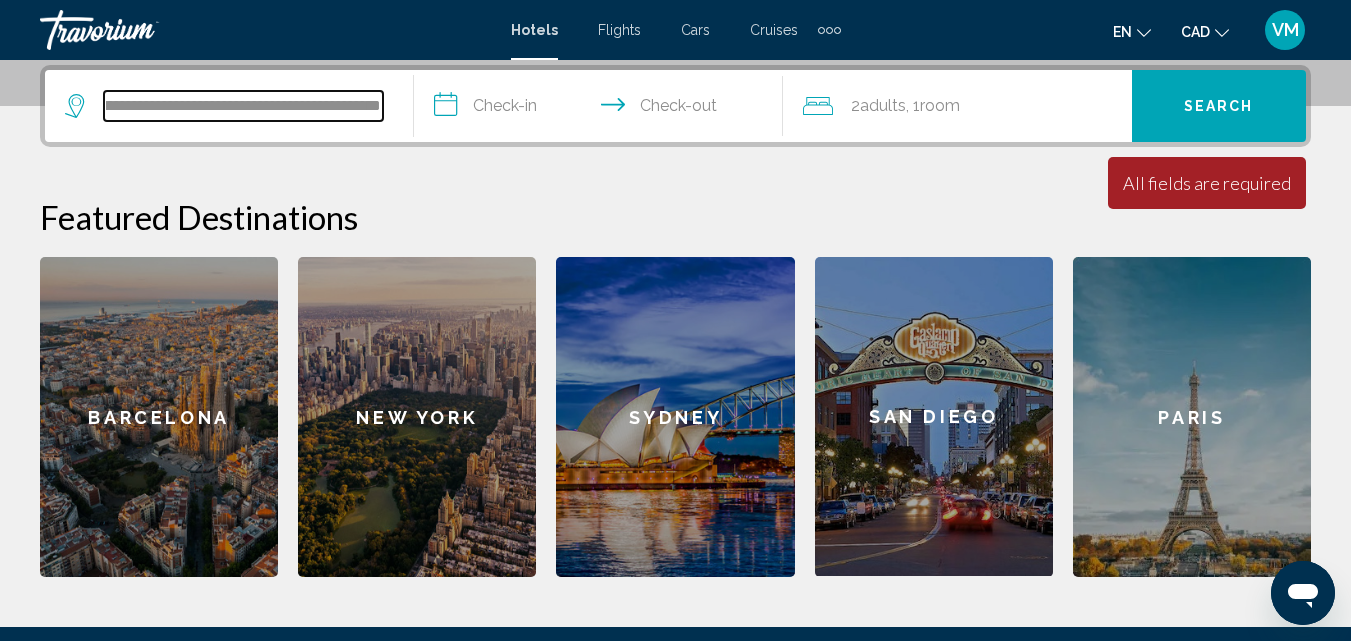 type on "**********" 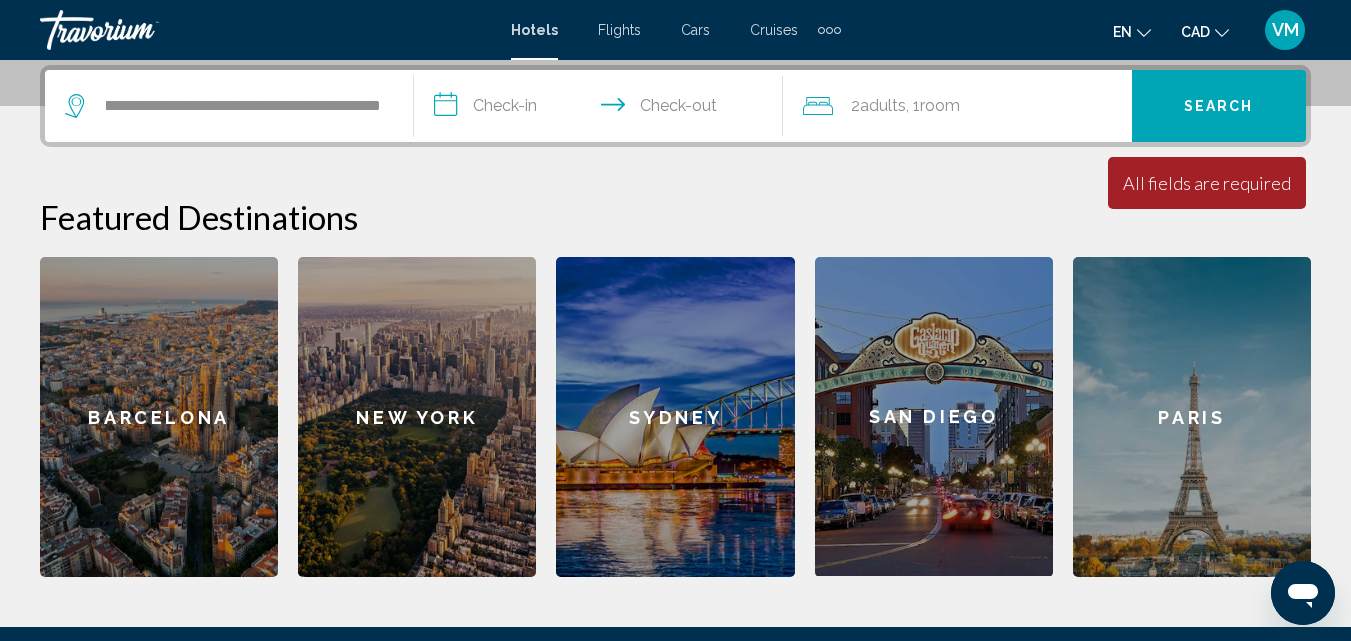 click on "**********" at bounding box center (675, 321) 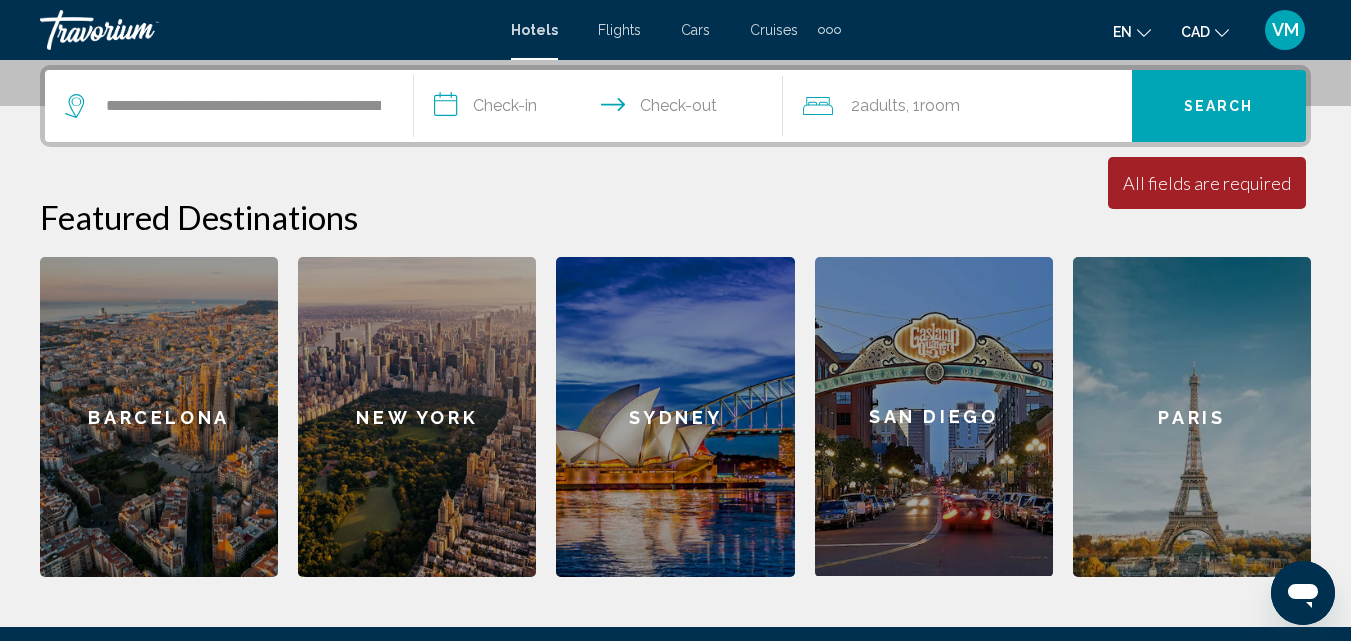 click on "**********" at bounding box center (602, 109) 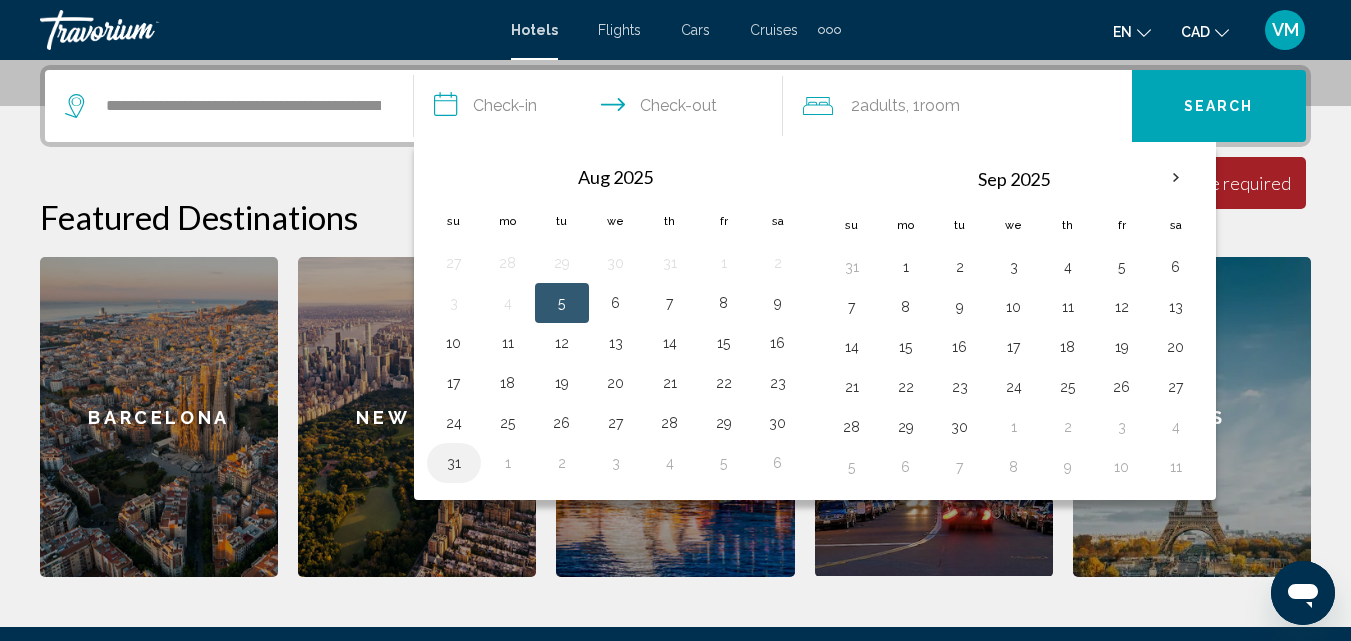 click on "31" at bounding box center [454, 463] 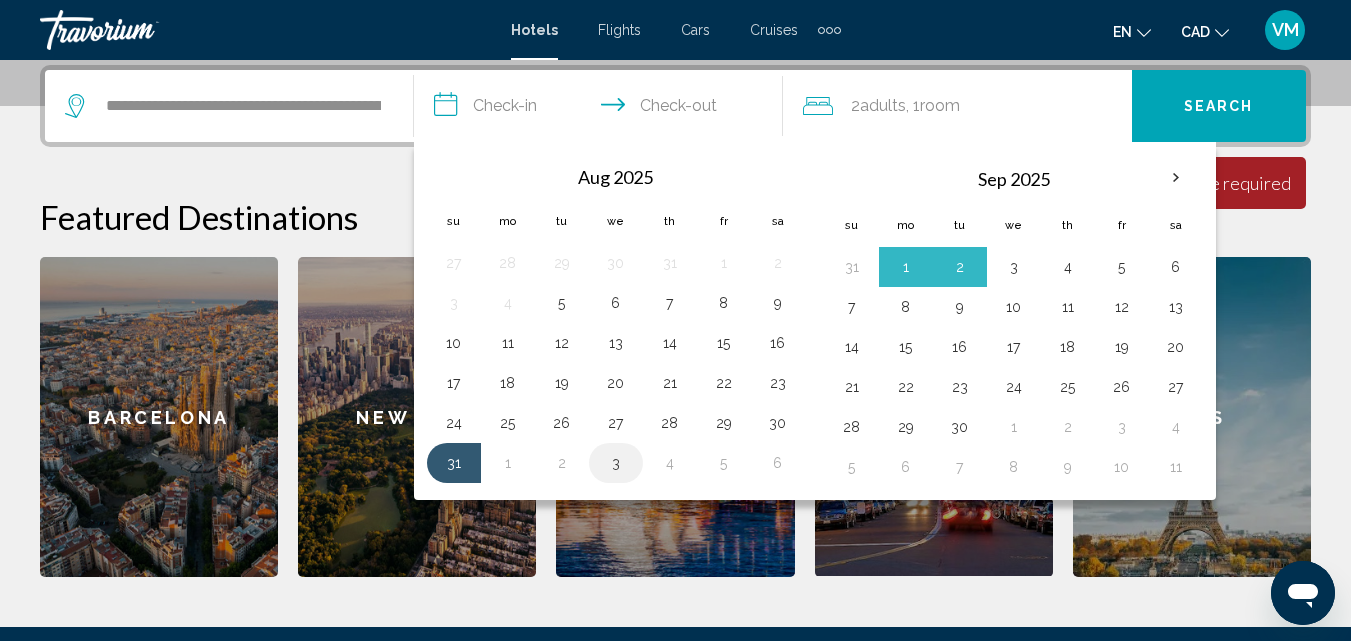 click on "3" at bounding box center (616, 463) 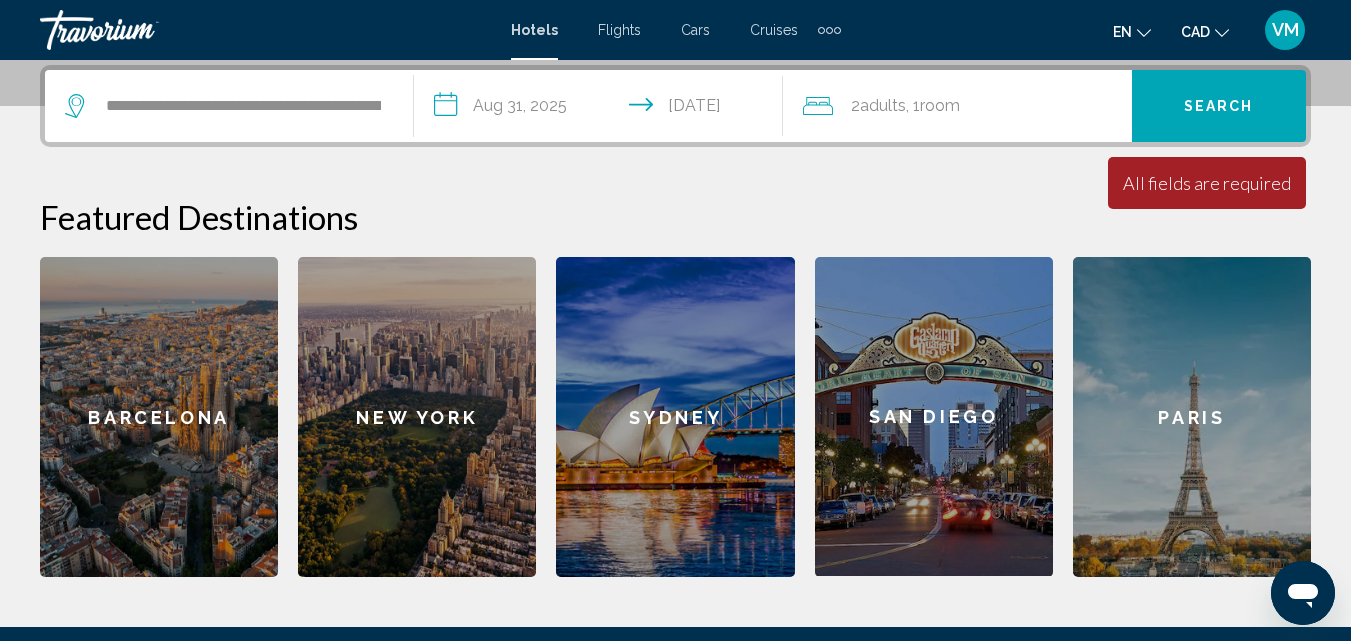 click on "Room" 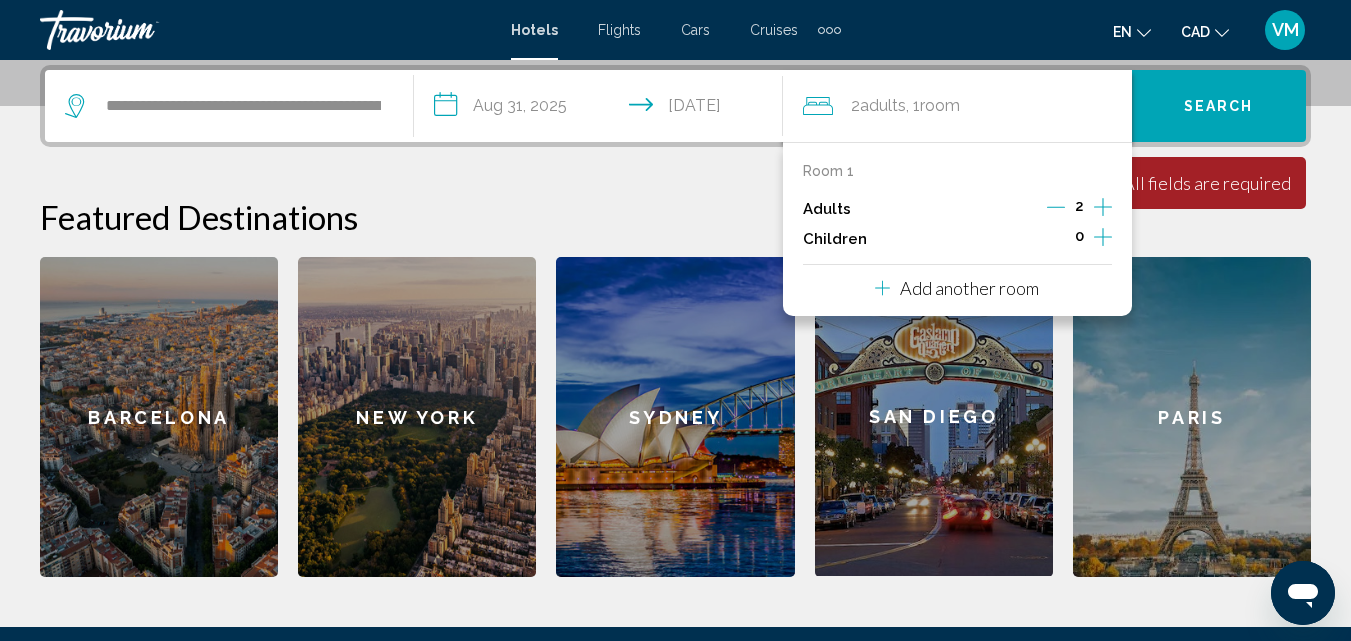 click 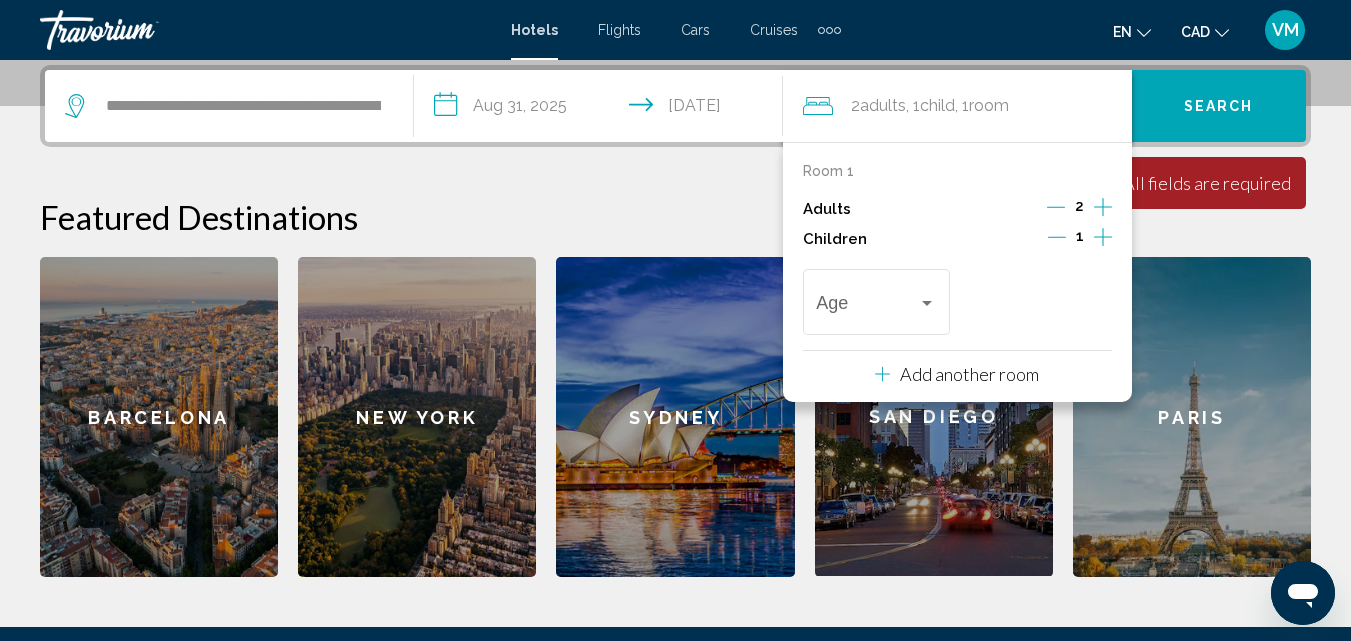 click 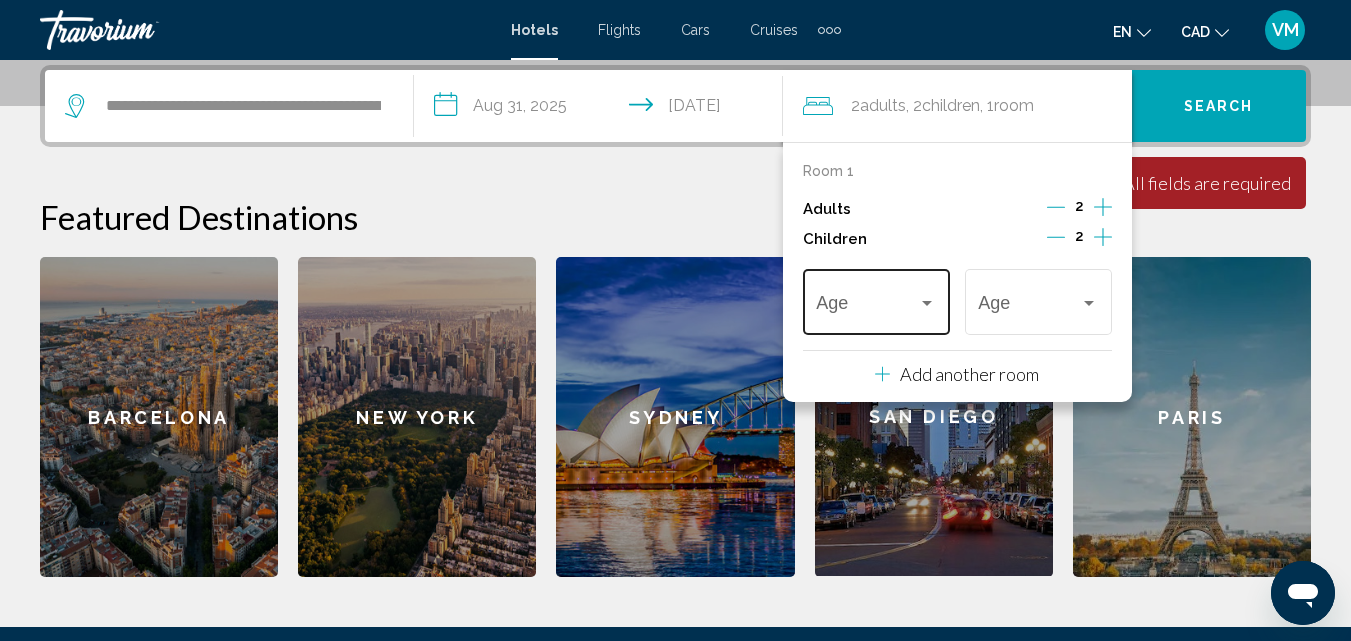 click at bounding box center (876, 307) 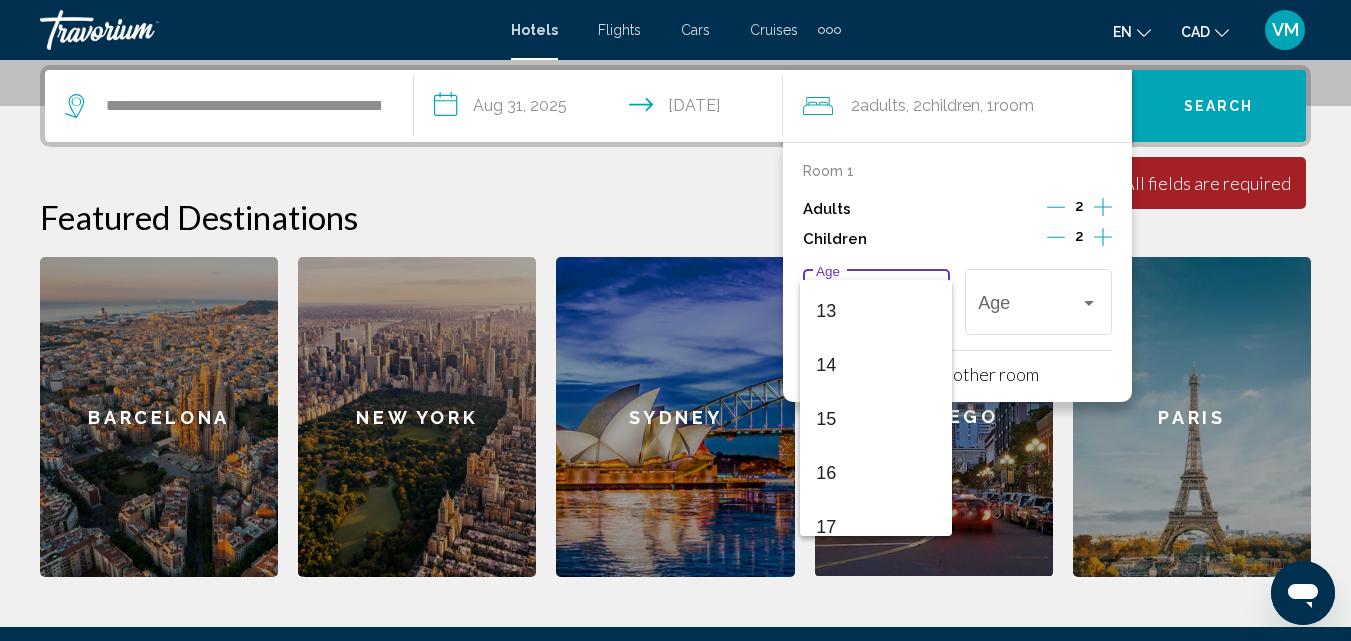 scroll, scrollTop: 700, scrollLeft: 0, axis: vertical 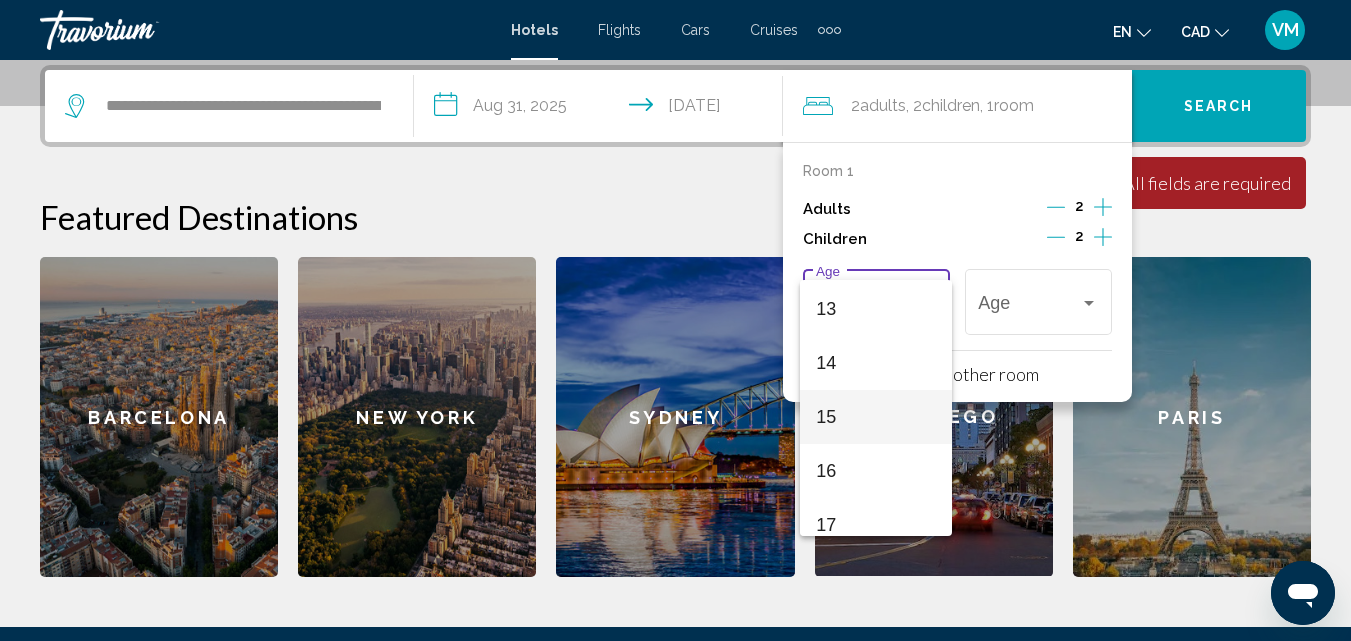 click on "15" at bounding box center (876, 417) 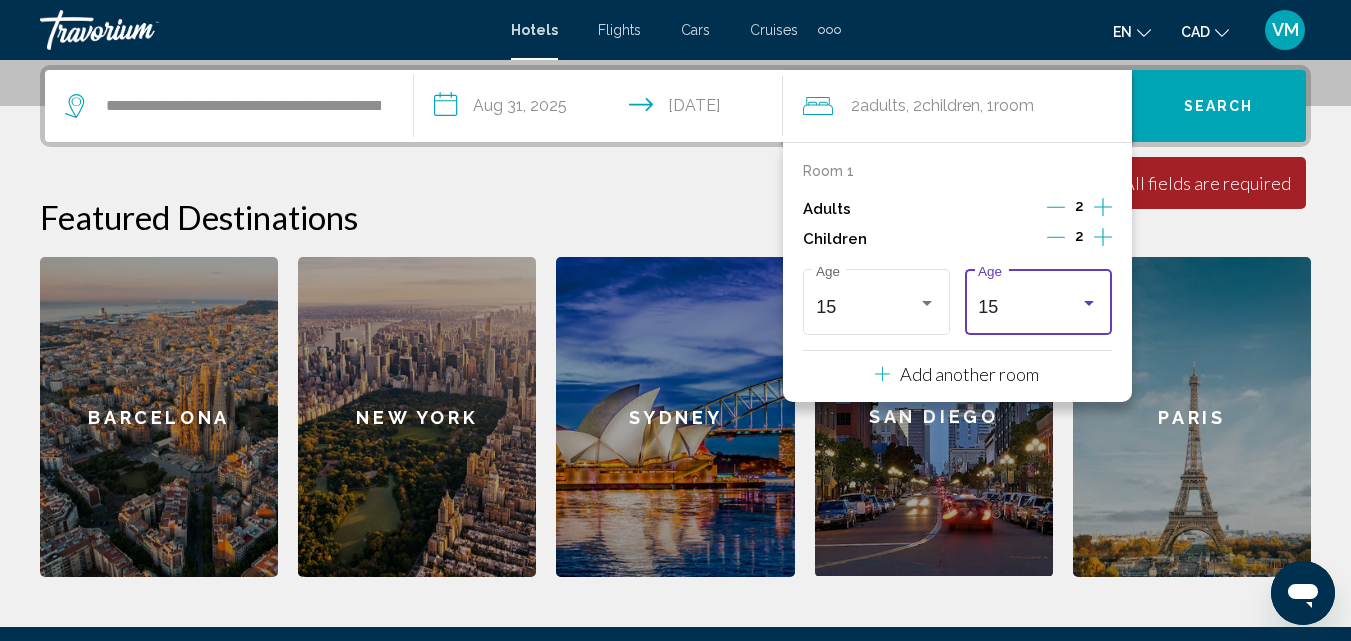 click on "15" at bounding box center (1029, 307) 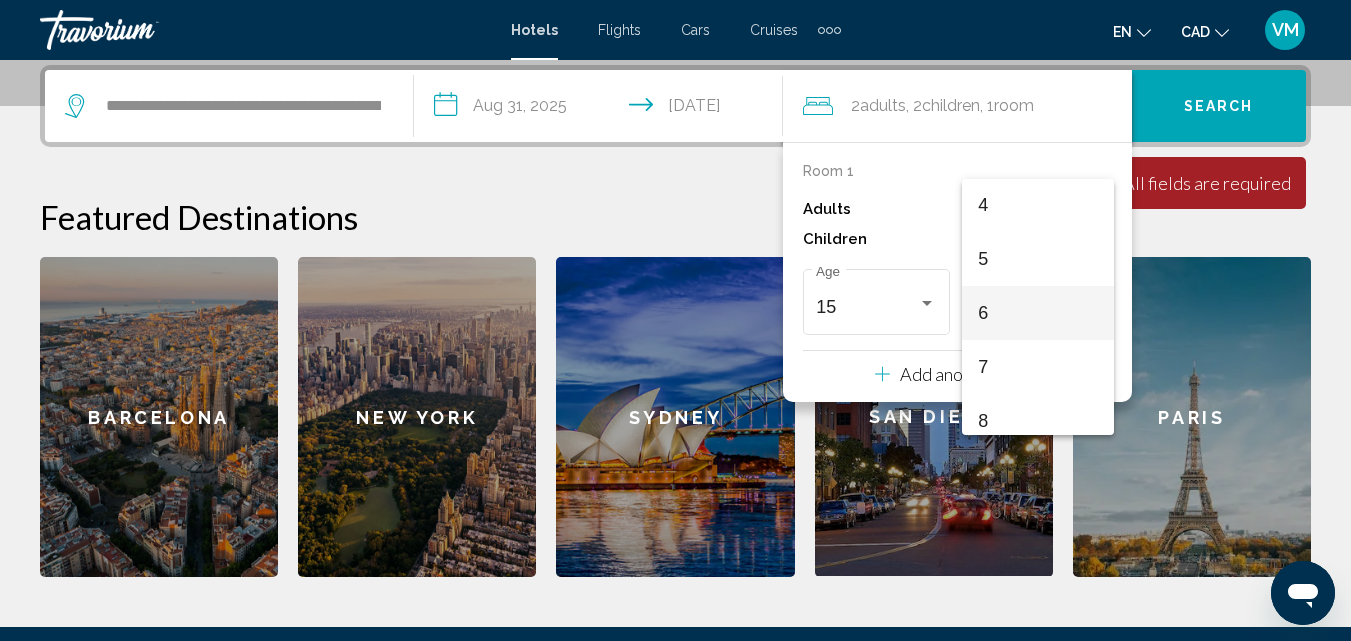 scroll, scrollTop: 109, scrollLeft: 0, axis: vertical 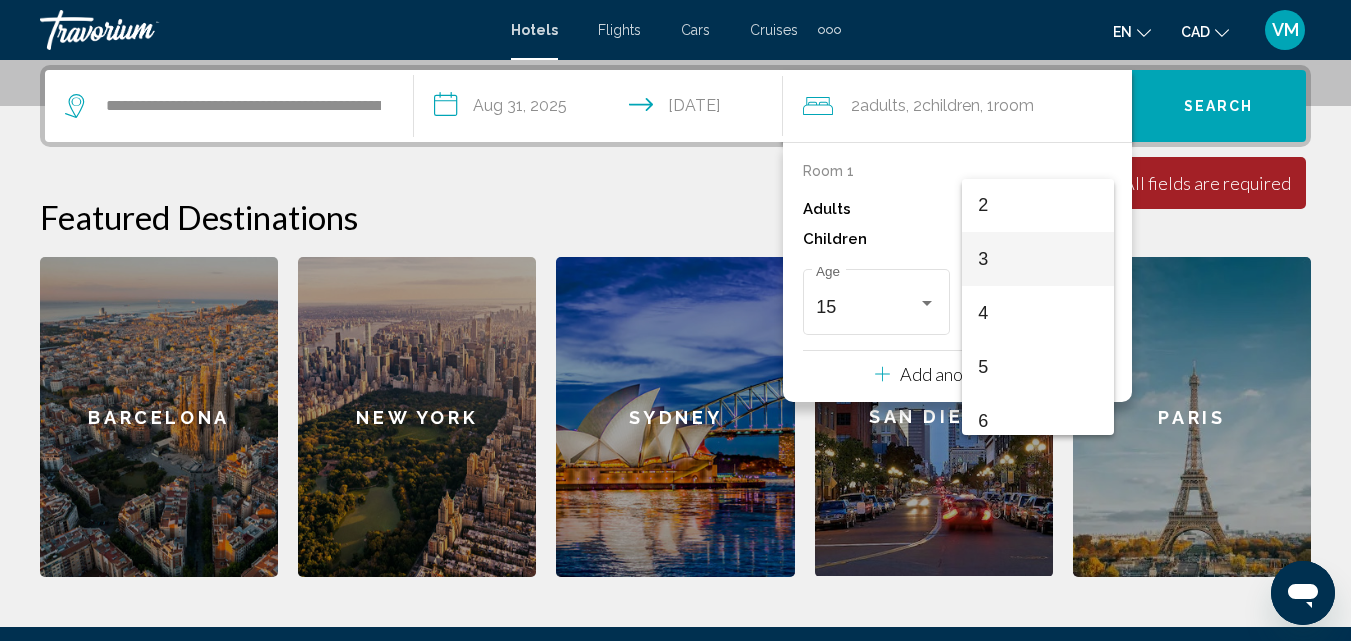 click on "3" at bounding box center (1038, 259) 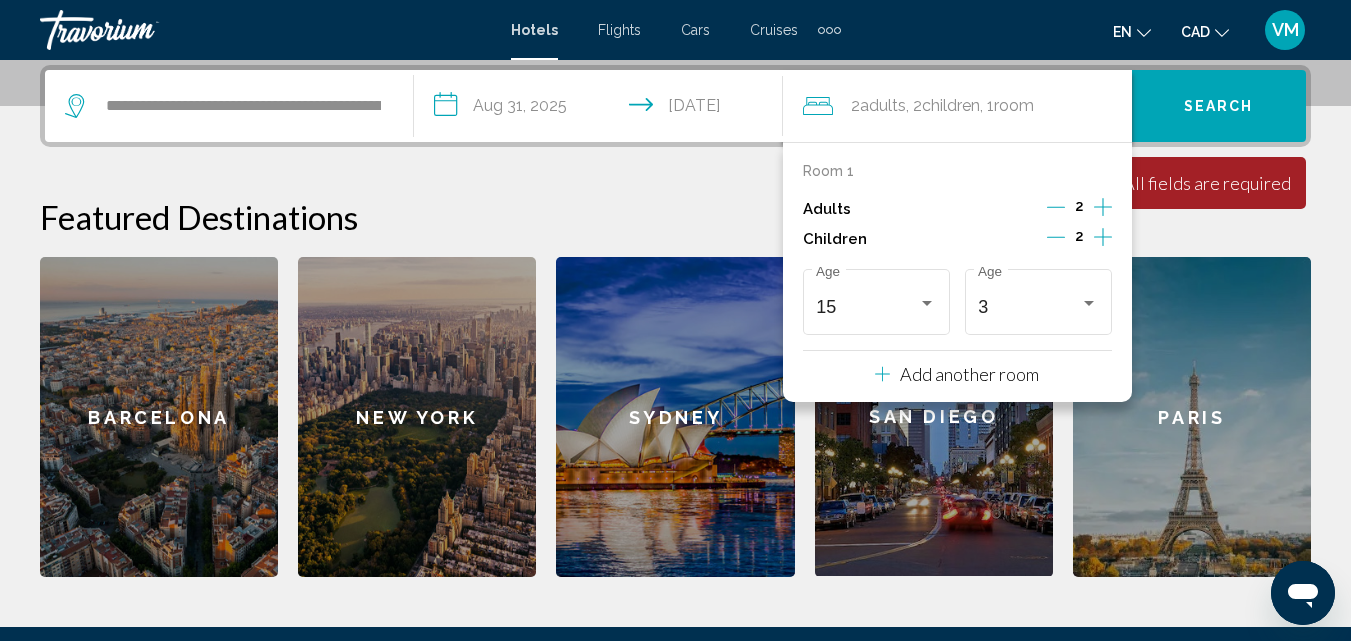 click on "Featured Destinations  Barcelona   New York   Sydney   San Diego   Paris
Barcelona   New York   Sydney   San Diego   Paris" at bounding box center [675, 387] 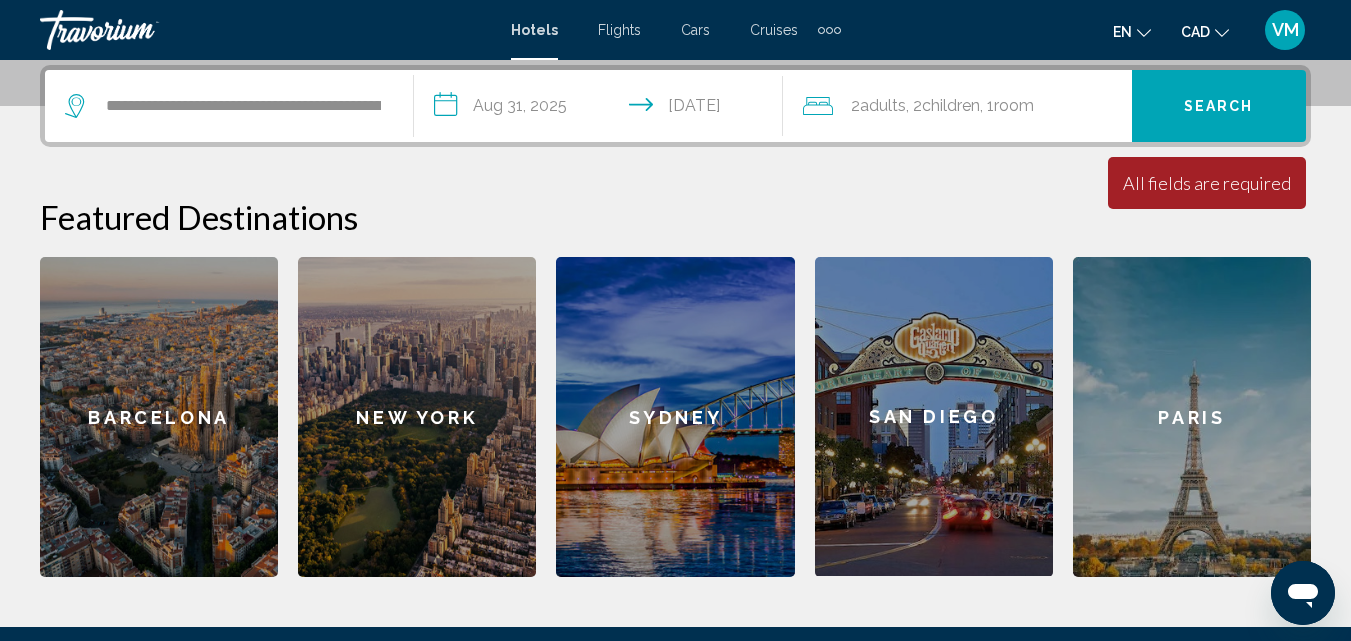 click on "Search" at bounding box center [1219, 107] 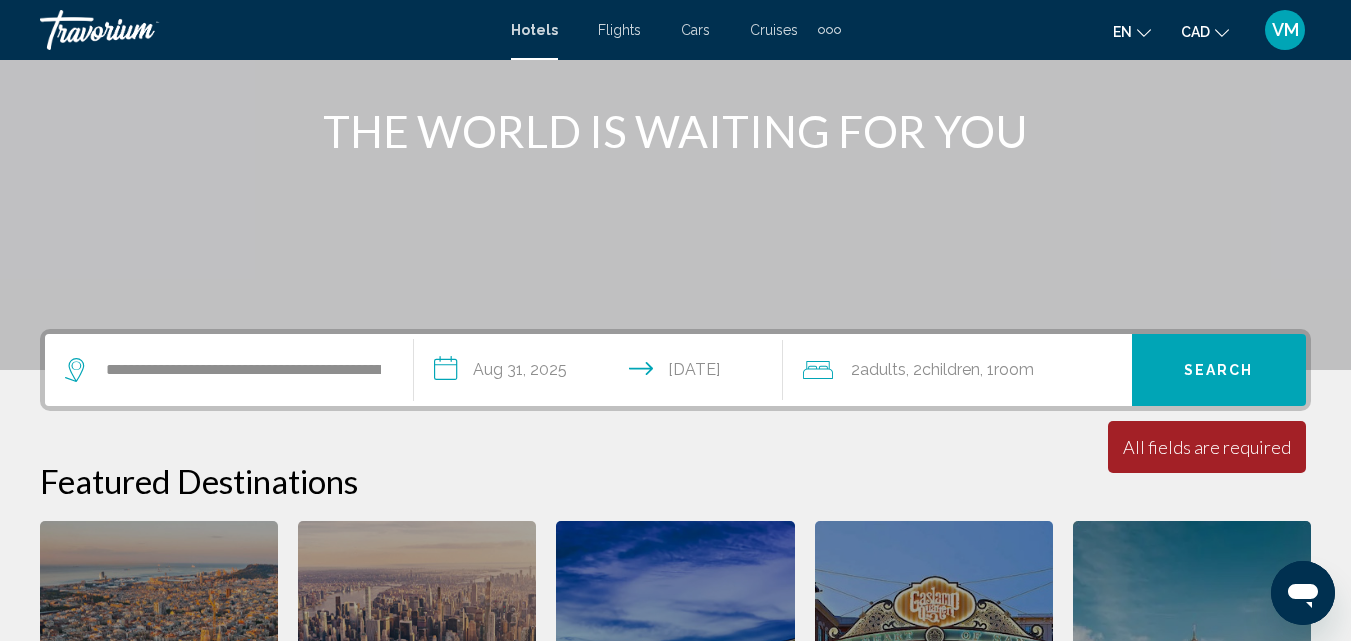 scroll, scrollTop: 194, scrollLeft: 0, axis: vertical 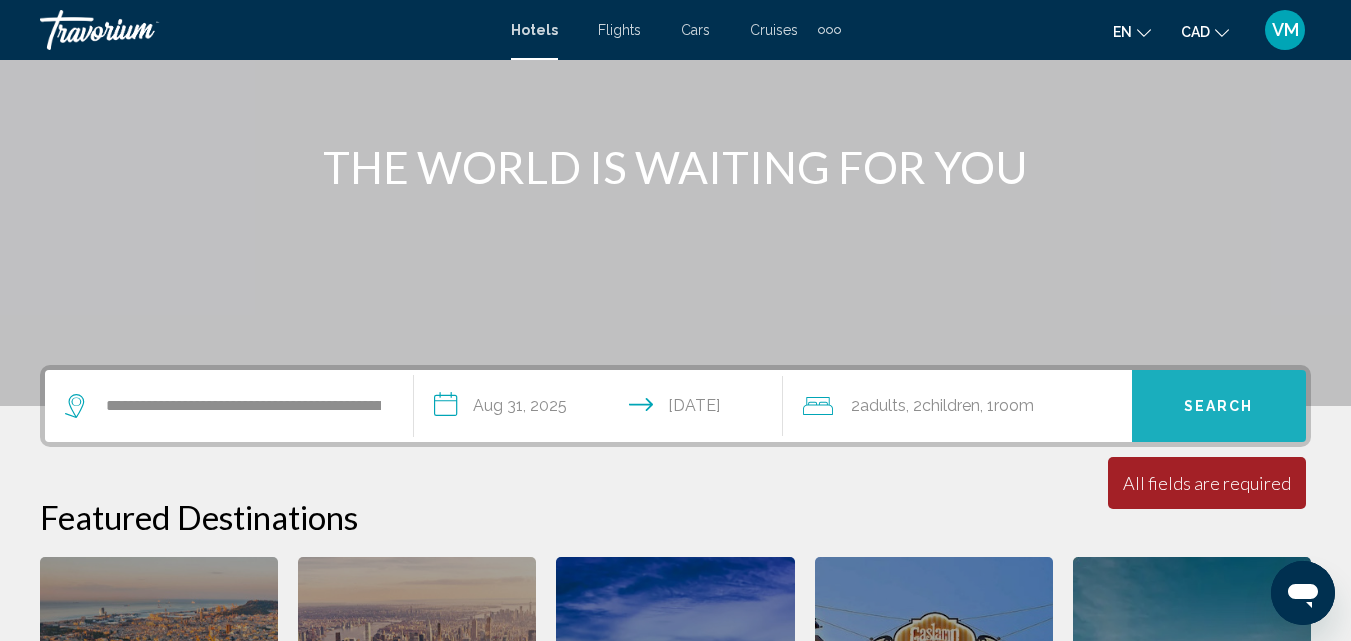 click on "Search" at bounding box center [1219, 407] 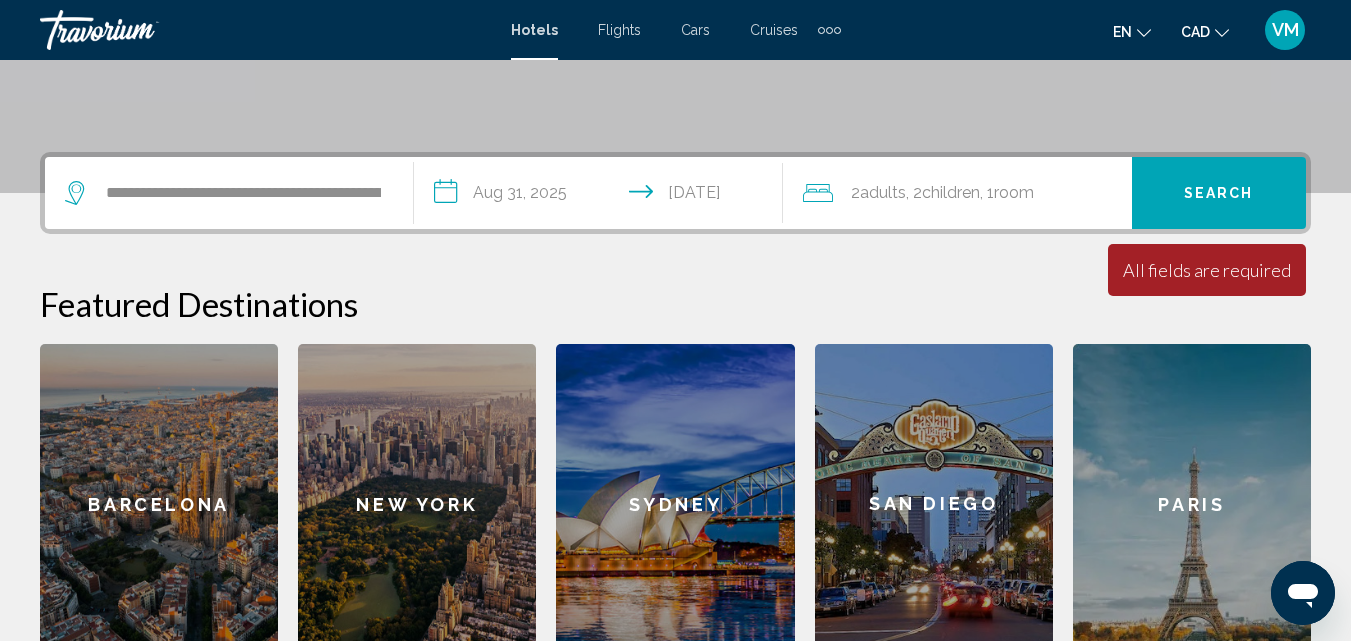 scroll, scrollTop: 94, scrollLeft: 0, axis: vertical 